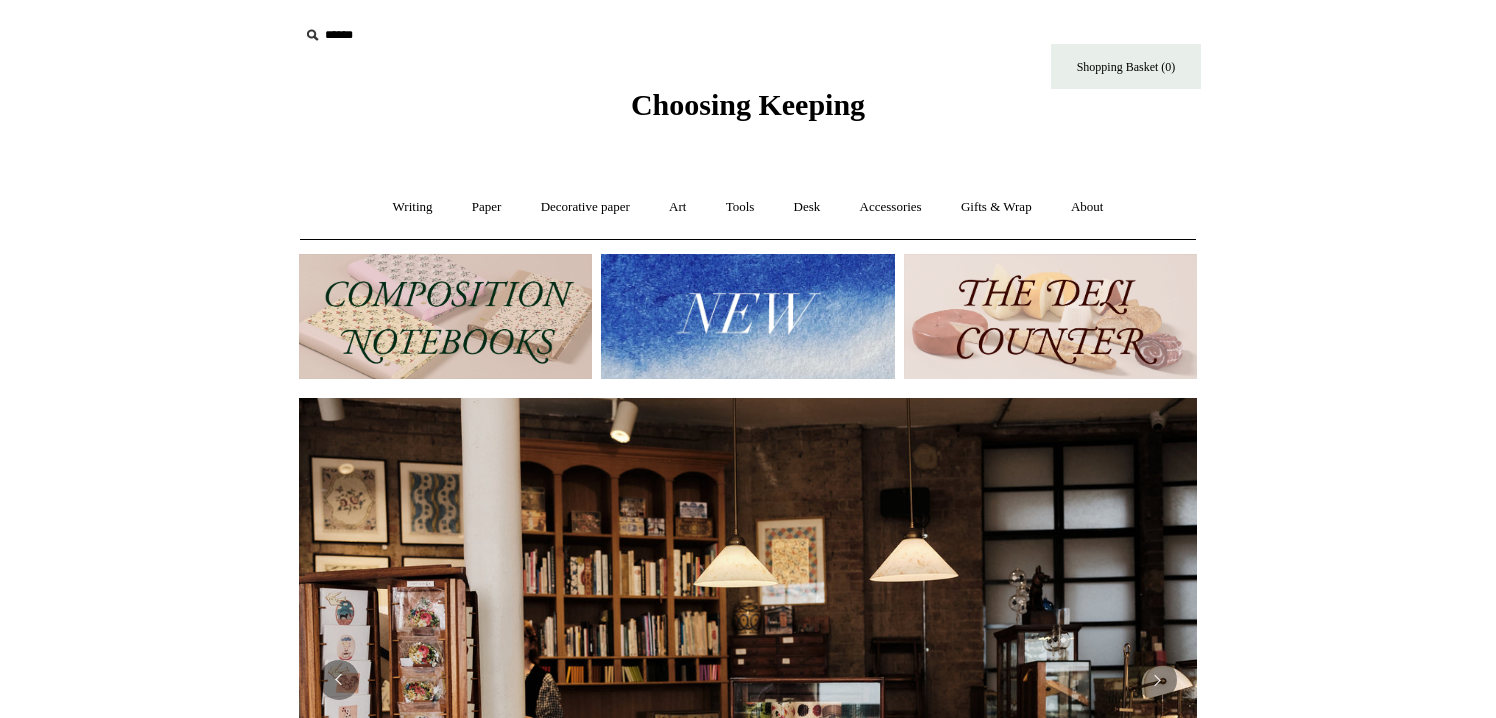 scroll, scrollTop: 0, scrollLeft: 0, axis: both 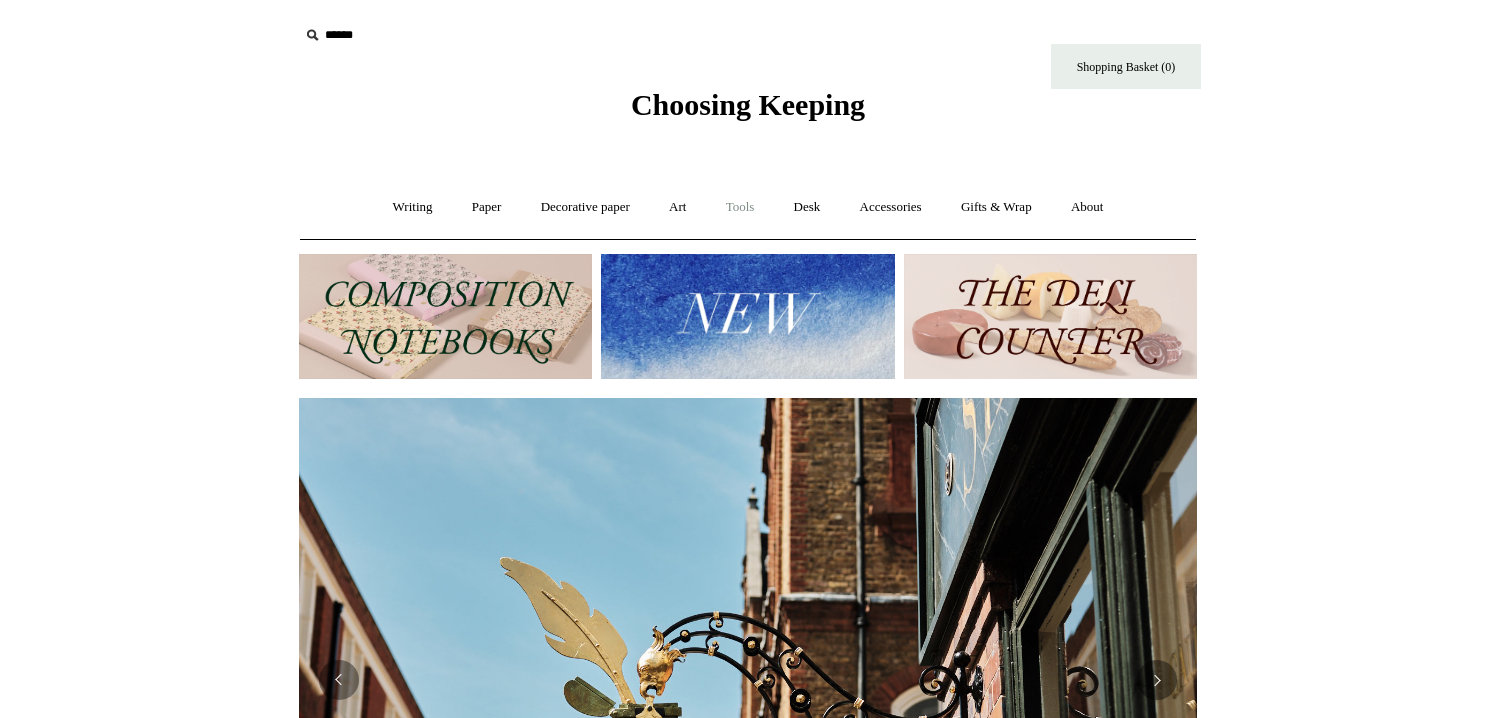 click on "Tools +" at bounding box center [740, 207] 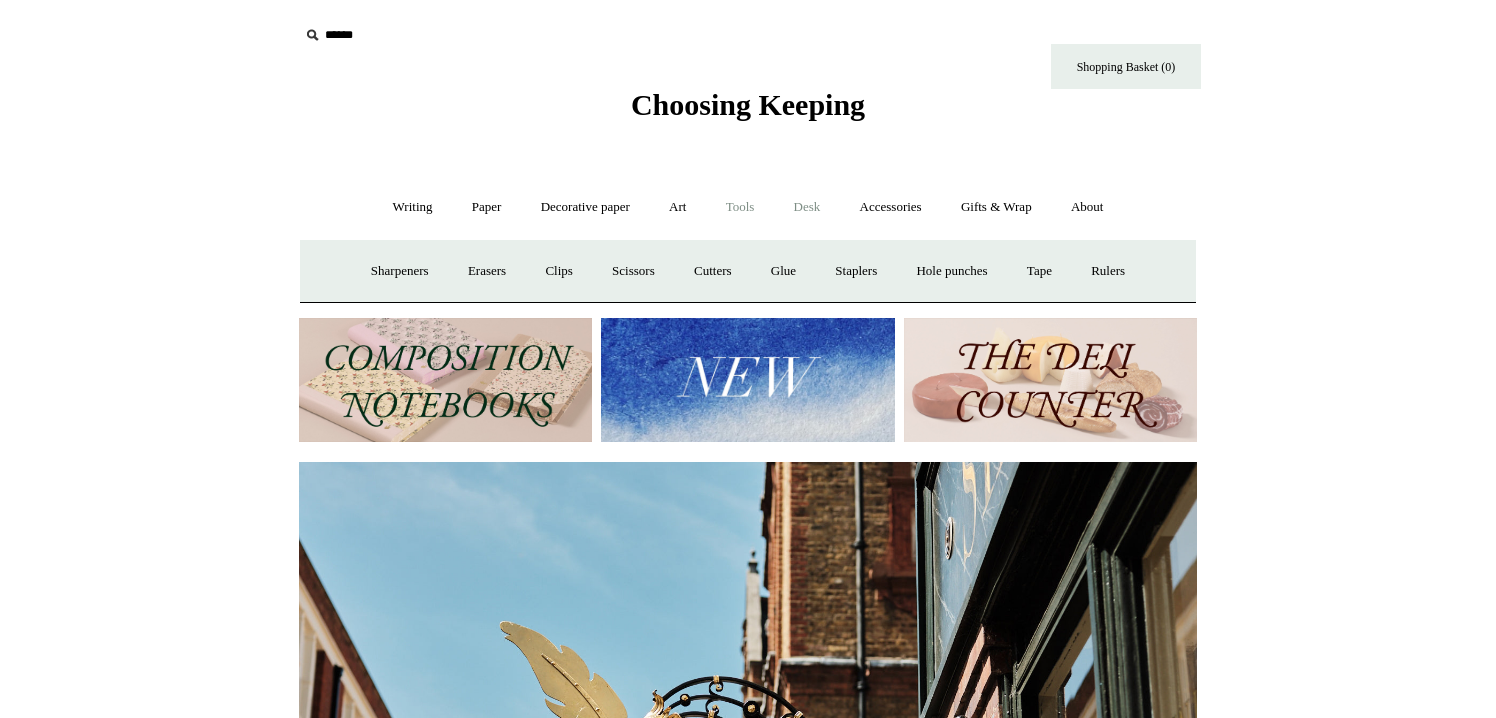 click on "Desk +" at bounding box center (807, 207) 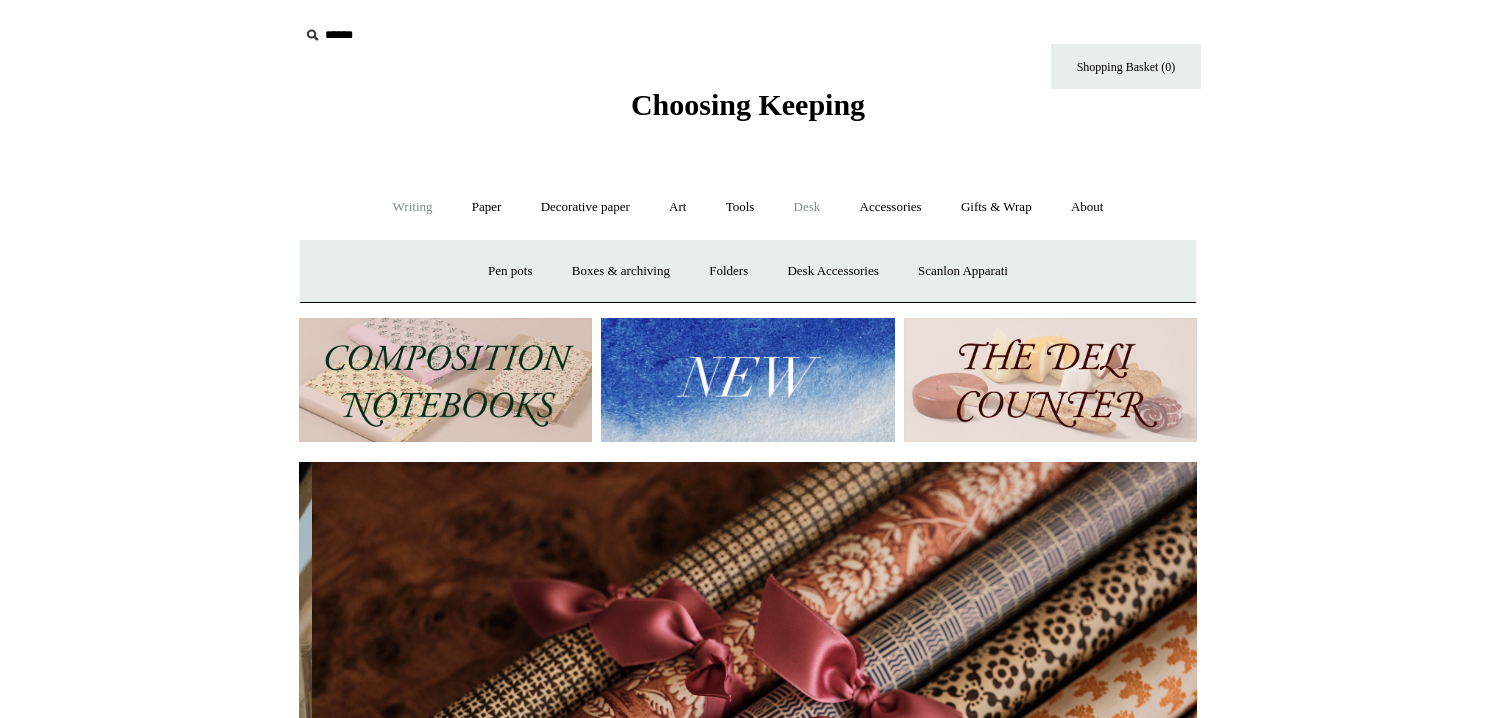 scroll, scrollTop: 0, scrollLeft: 1796, axis: horizontal 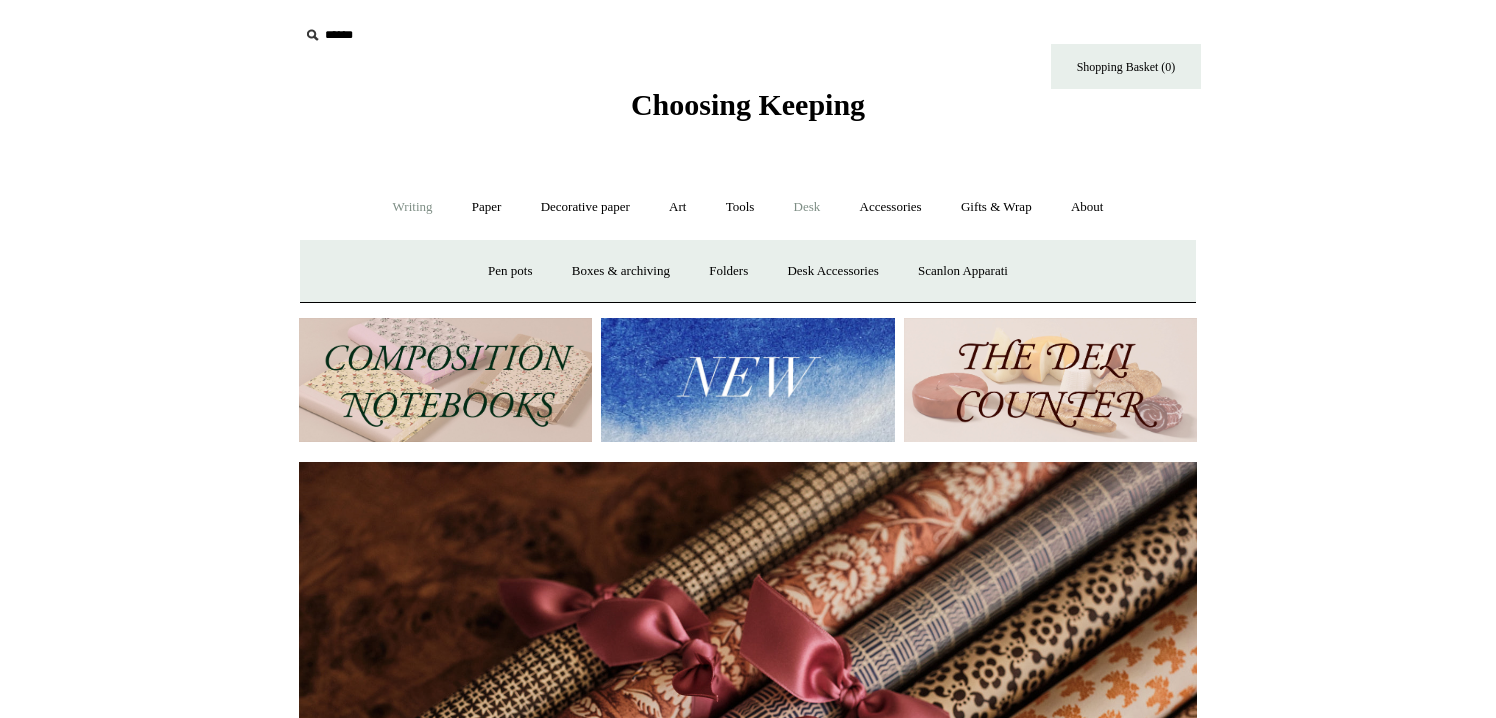 click on "Writing +" at bounding box center [413, 207] 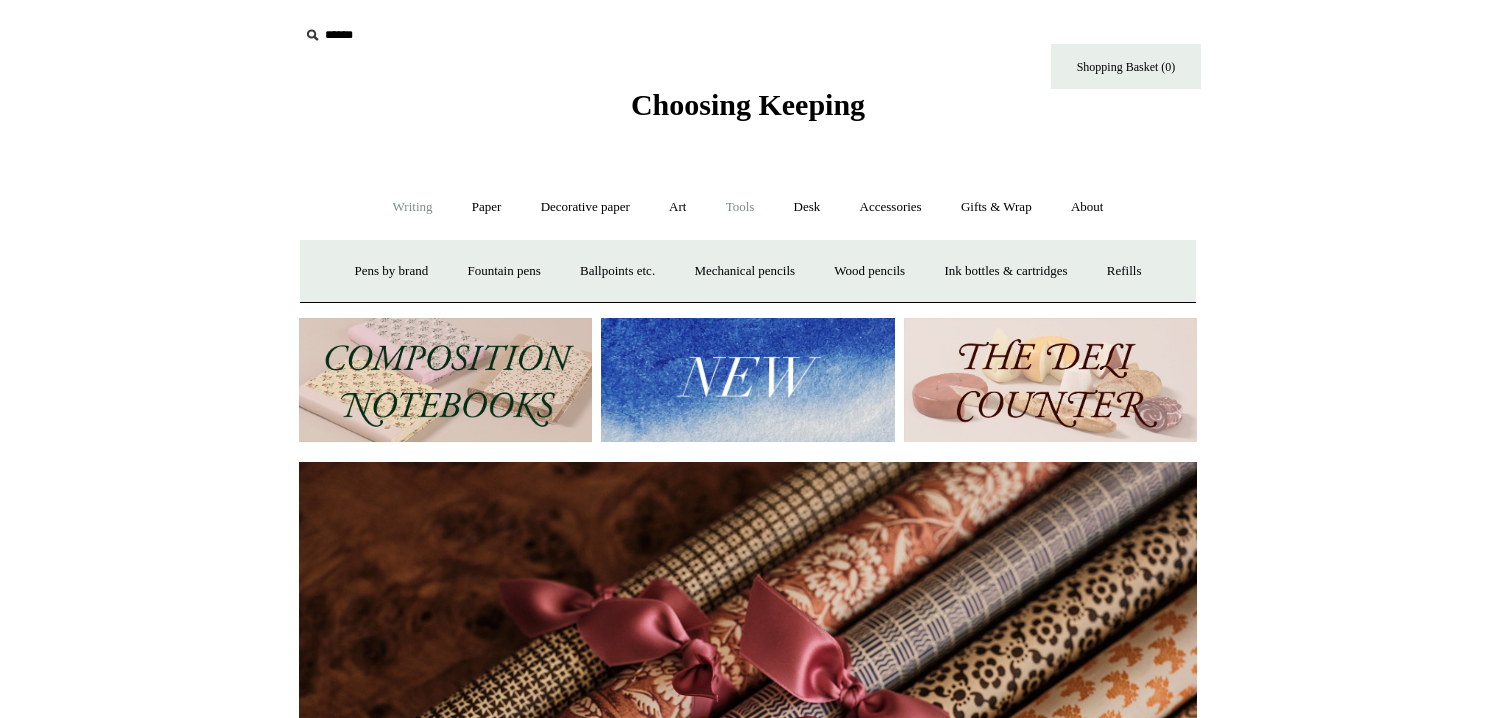 click on "Tools +" at bounding box center [740, 207] 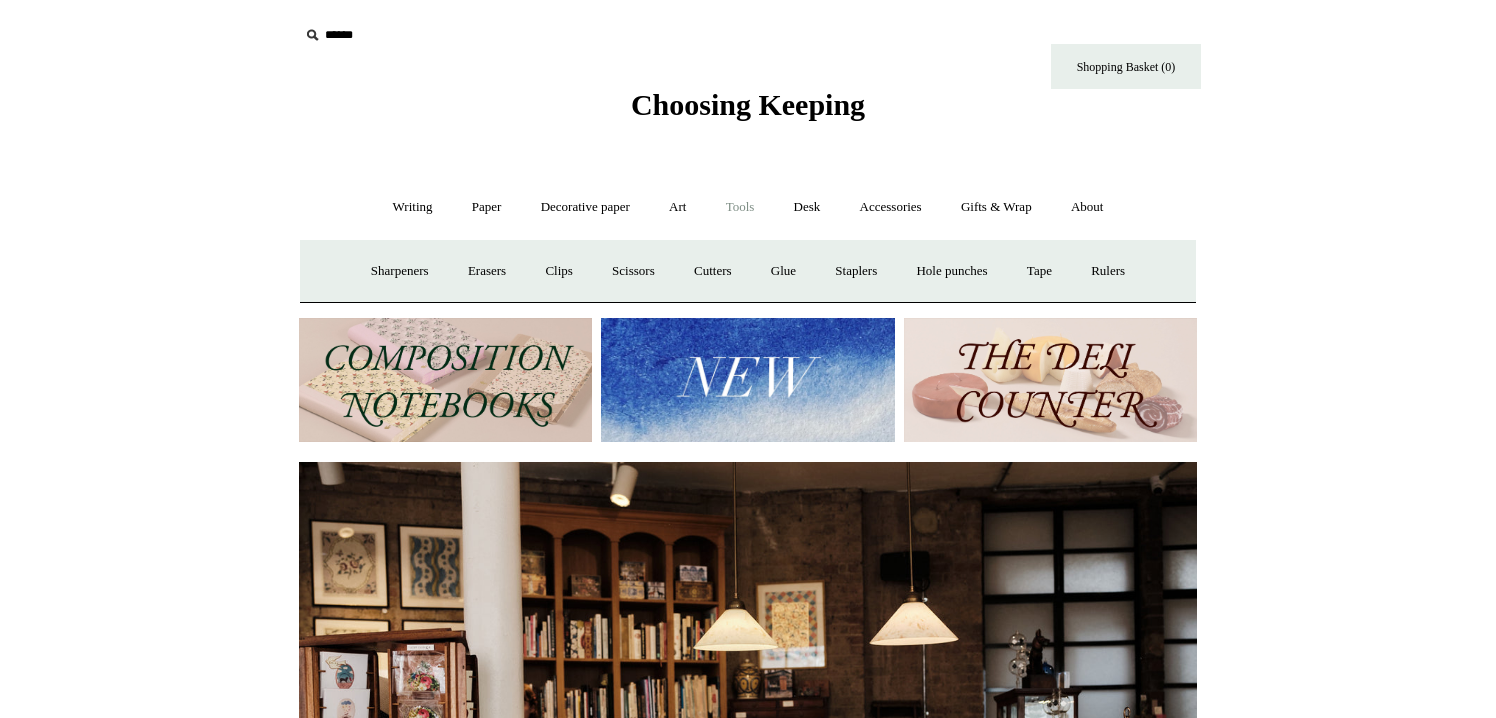 scroll, scrollTop: 0, scrollLeft: 0, axis: both 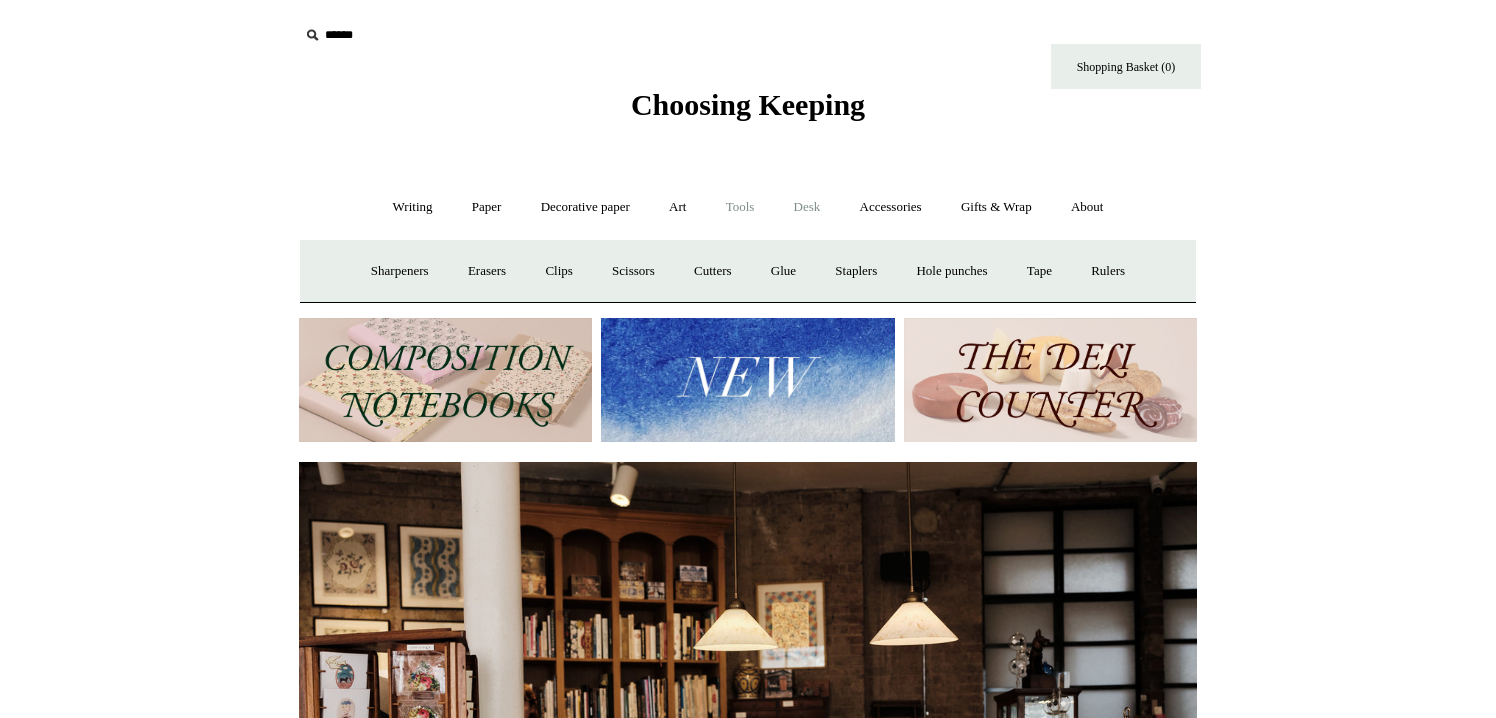 click on "Desk +" at bounding box center (807, 207) 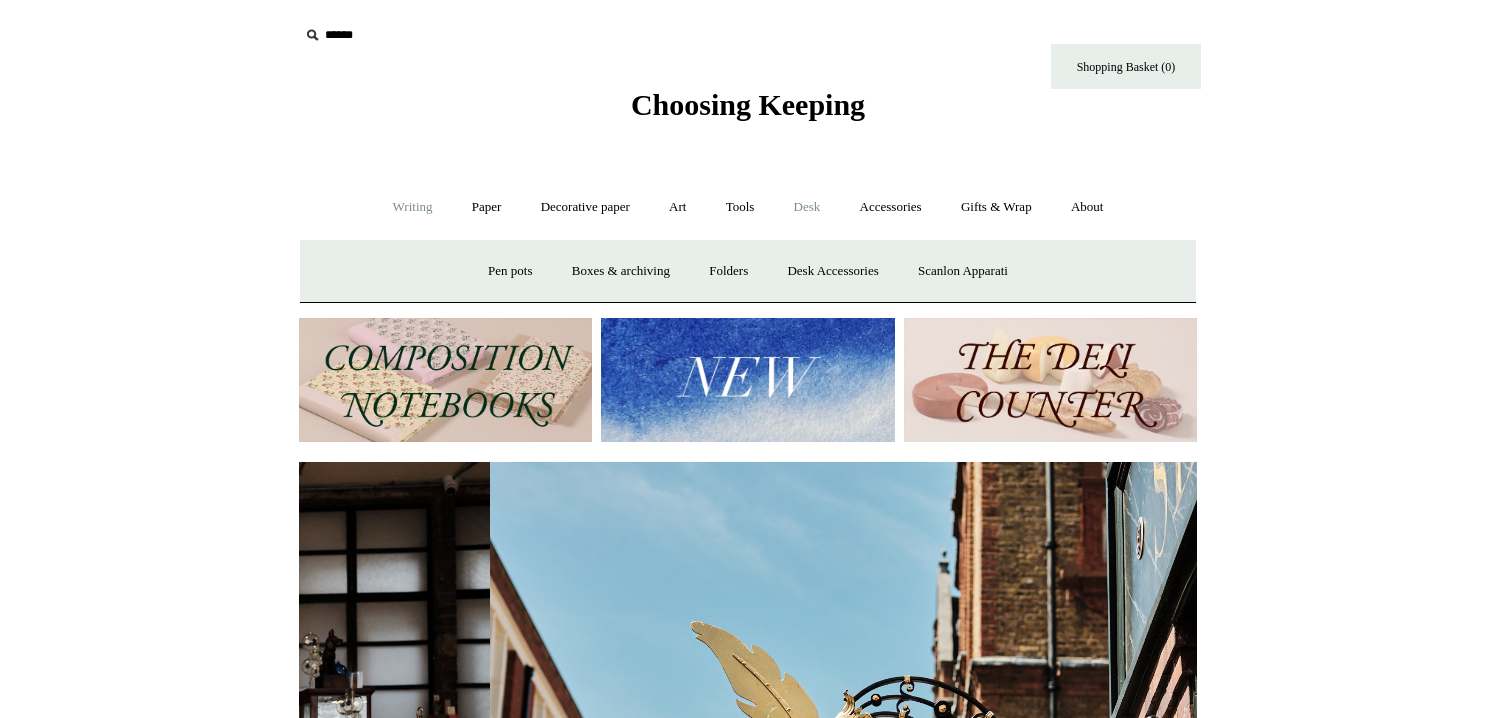 click on "Writing +" at bounding box center (413, 207) 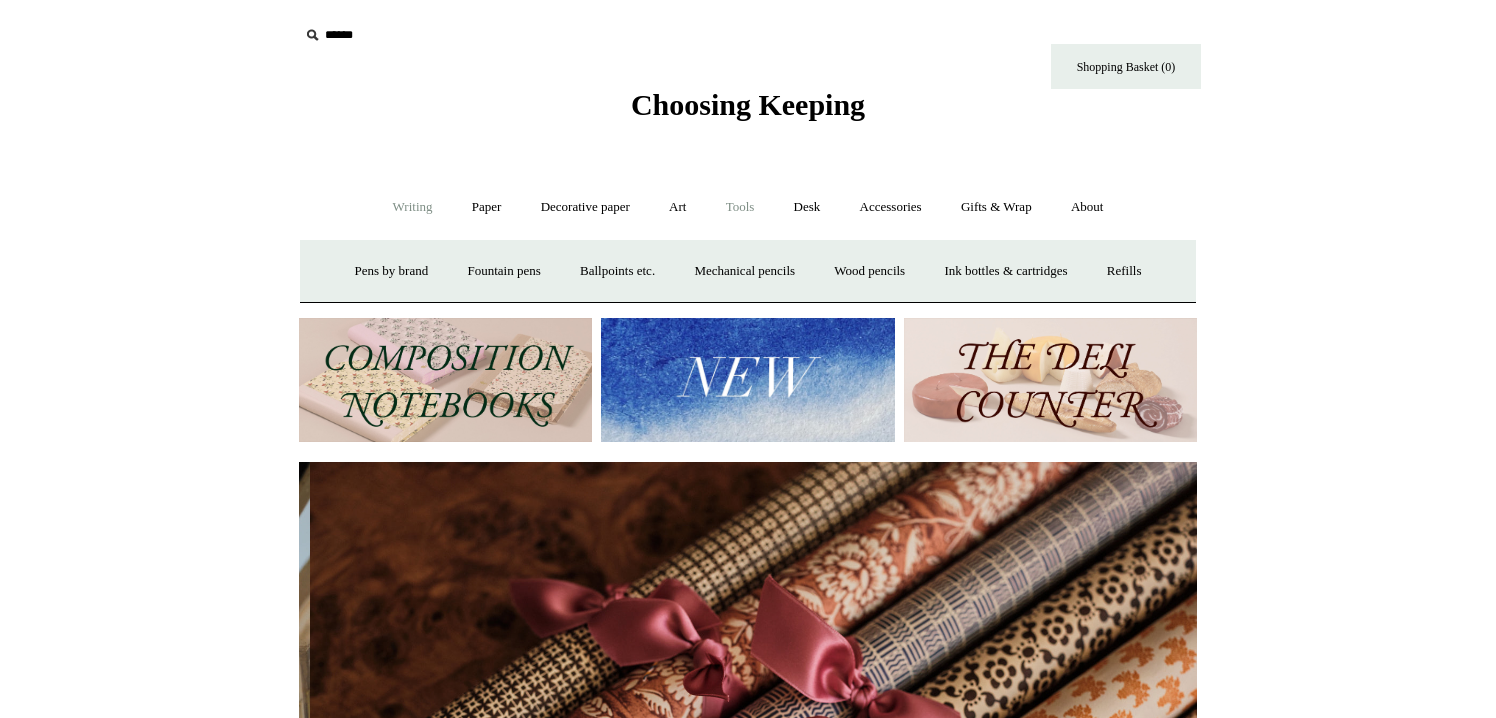 scroll, scrollTop: 0, scrollLeft: 1796, axis: horizontal 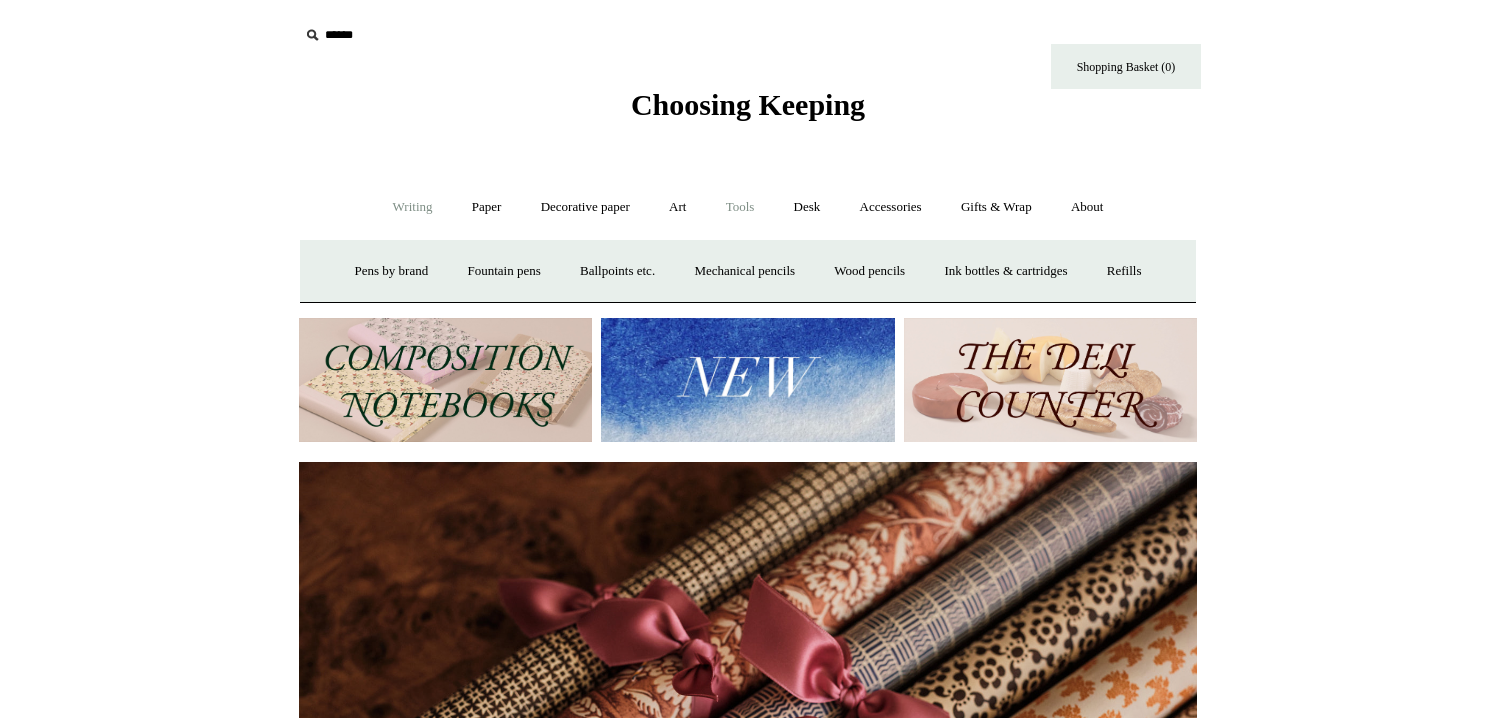 click on "Tools +" at bounding box center [740, 207] 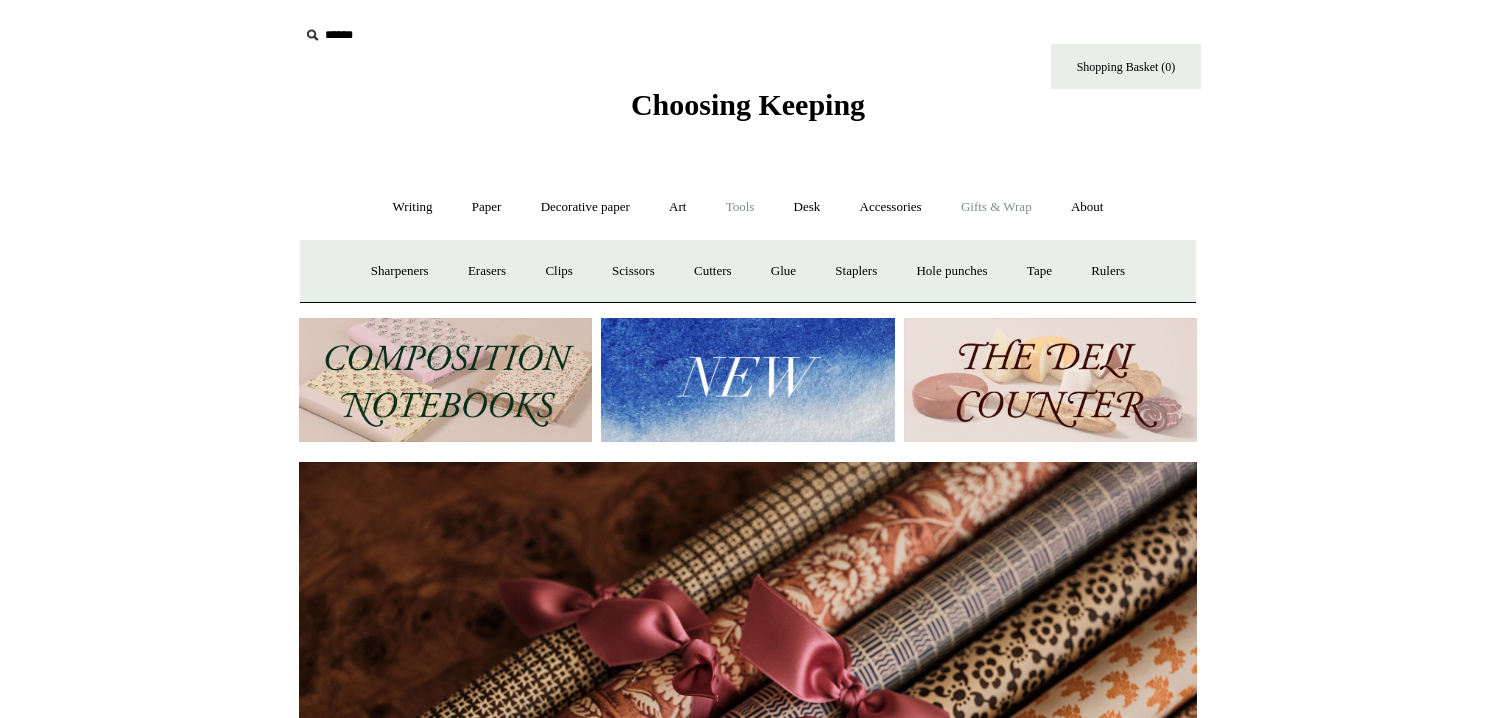 click on "Gifts & Wrap +" at bounding box center [996, 207] 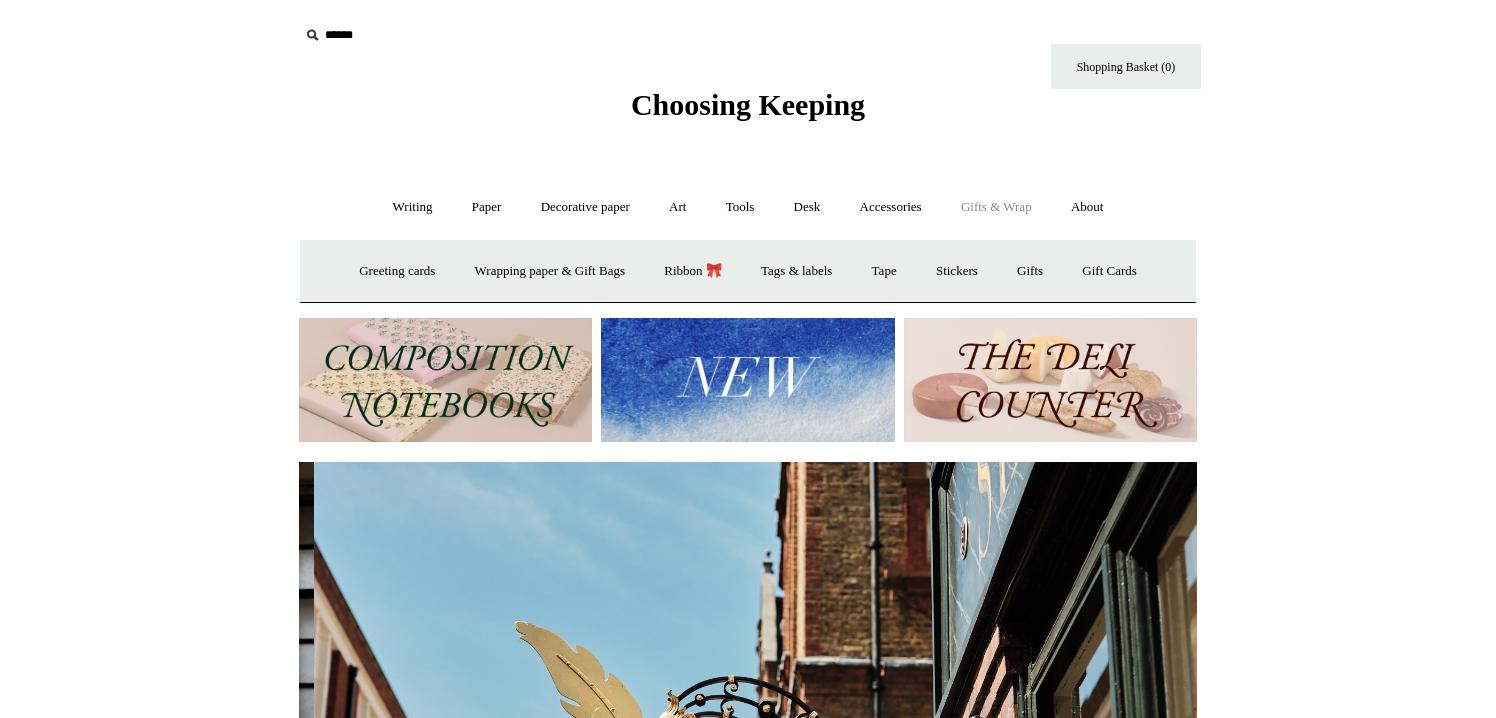 scroll, scrollTop: 0, scrollLeft: 898, axis: horizontal 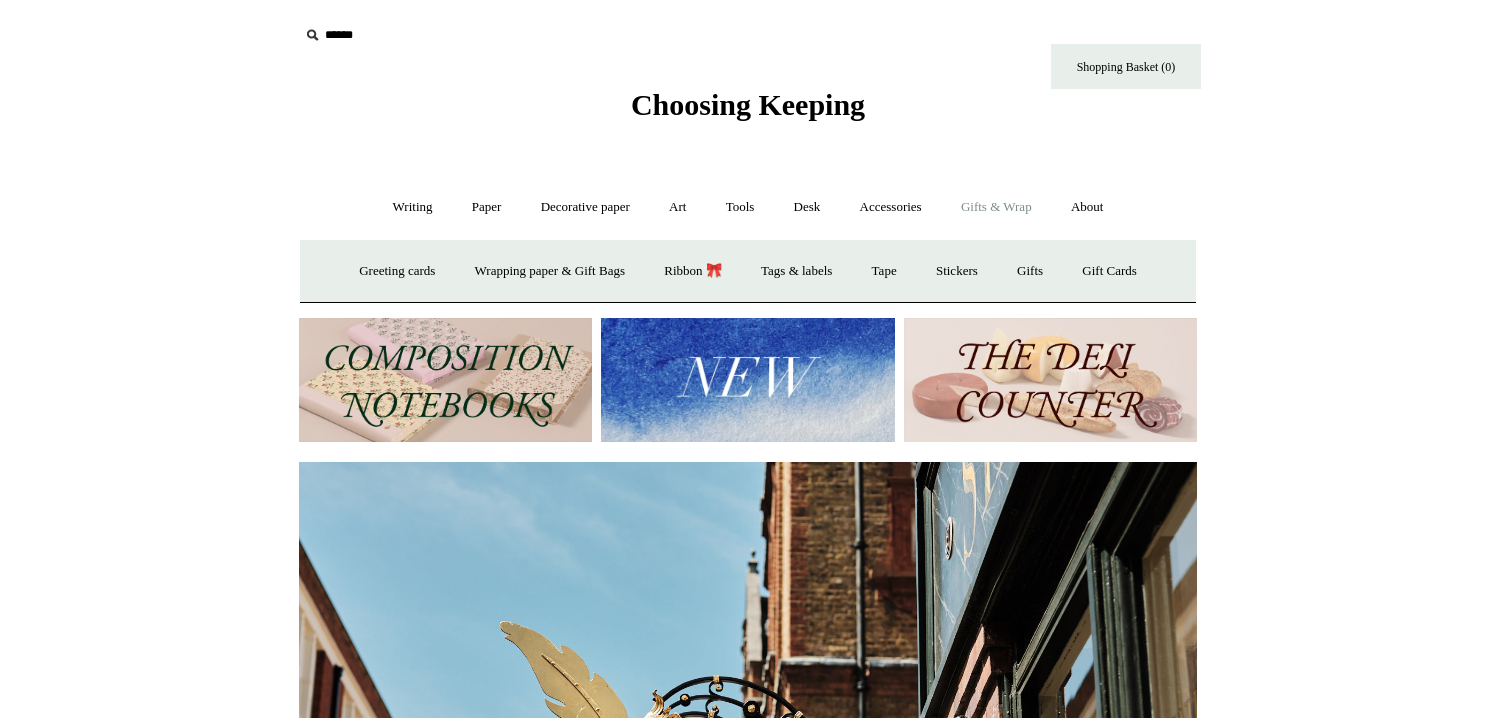 click at bounding box center (312, 35) 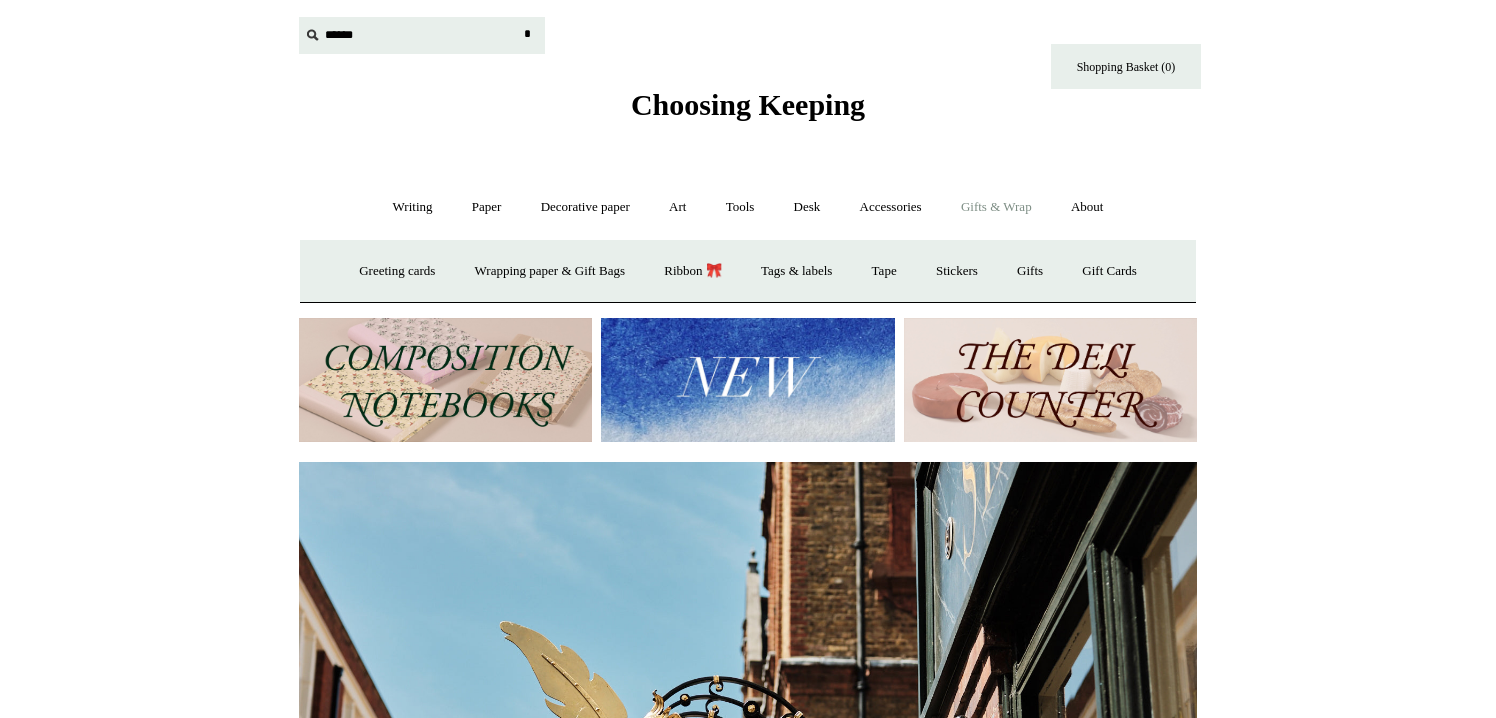 click at bounding box center [422, 35] 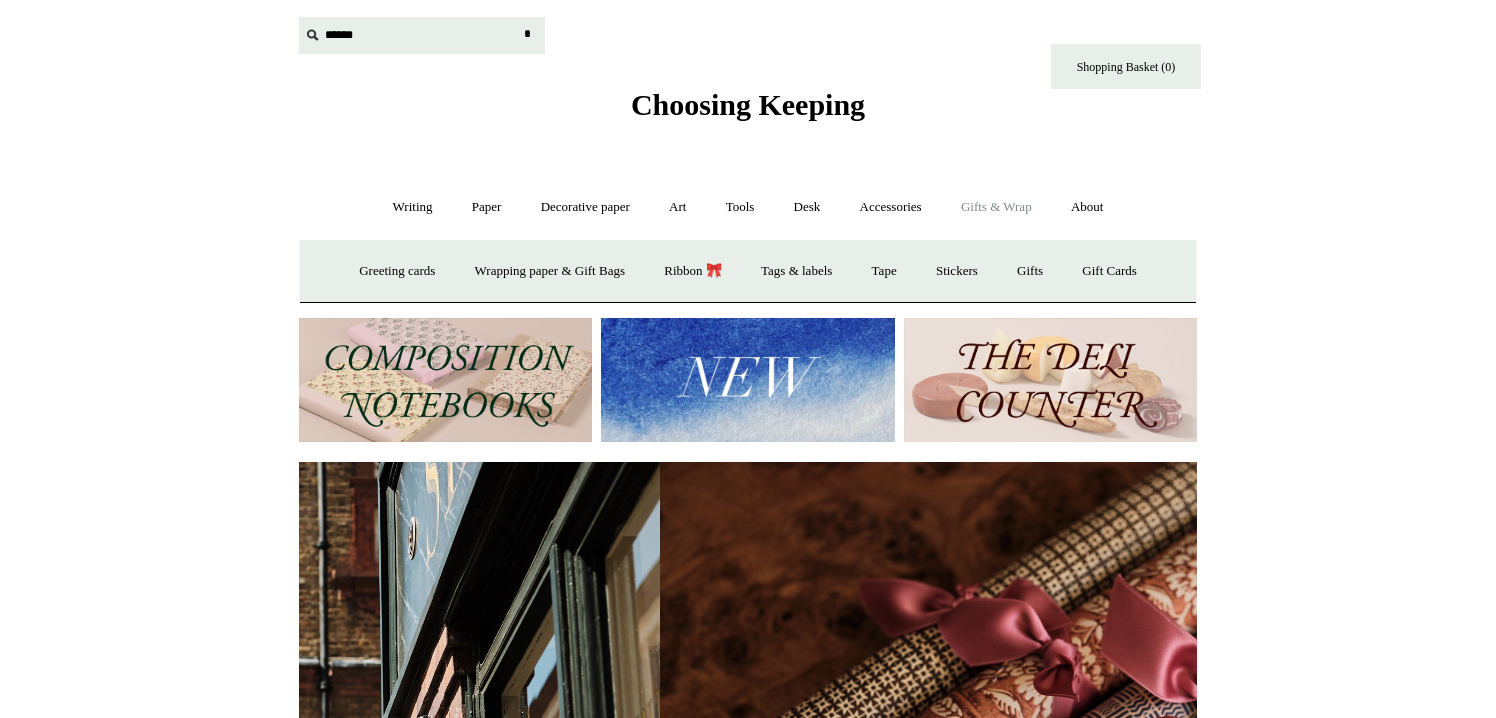 type on "*" 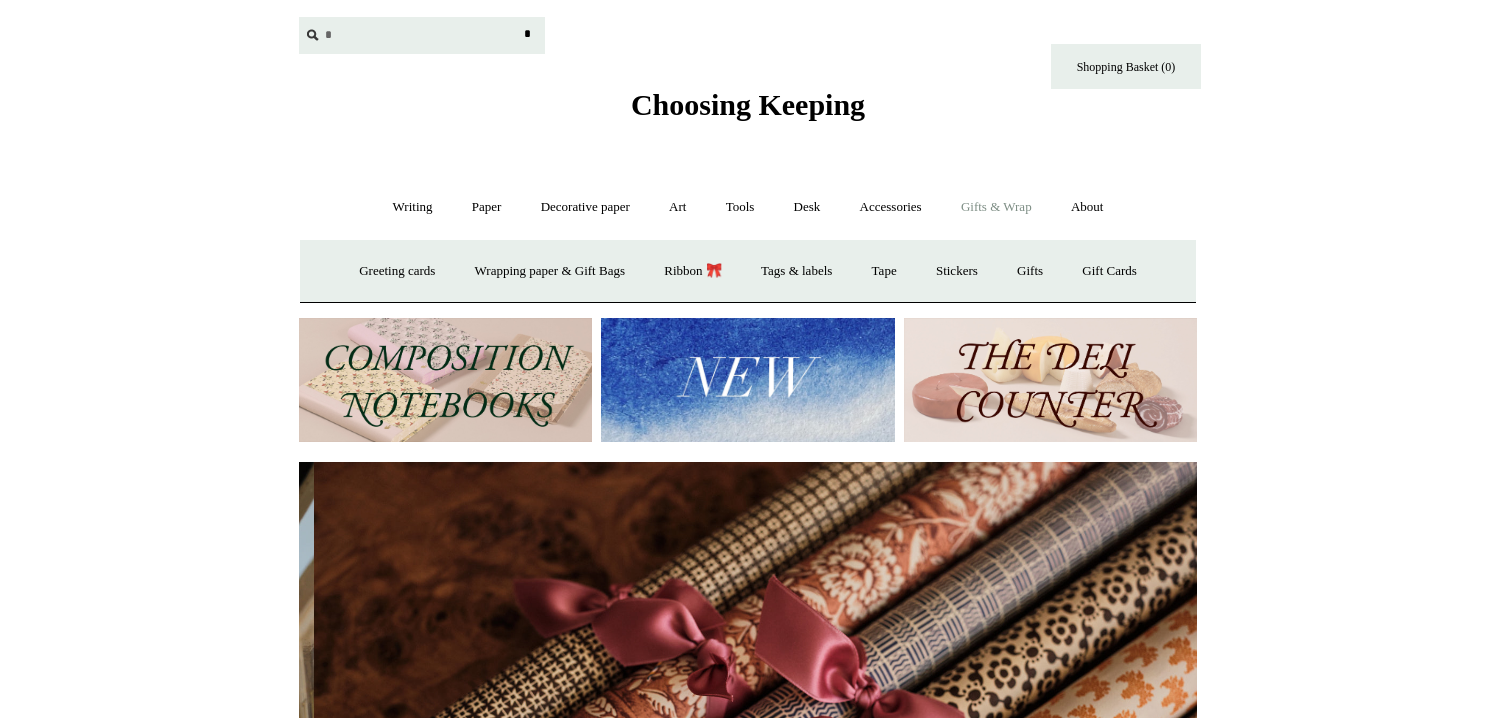 scroll, scrollTop: 0, scrollLeft: 1796, axis: horizontal 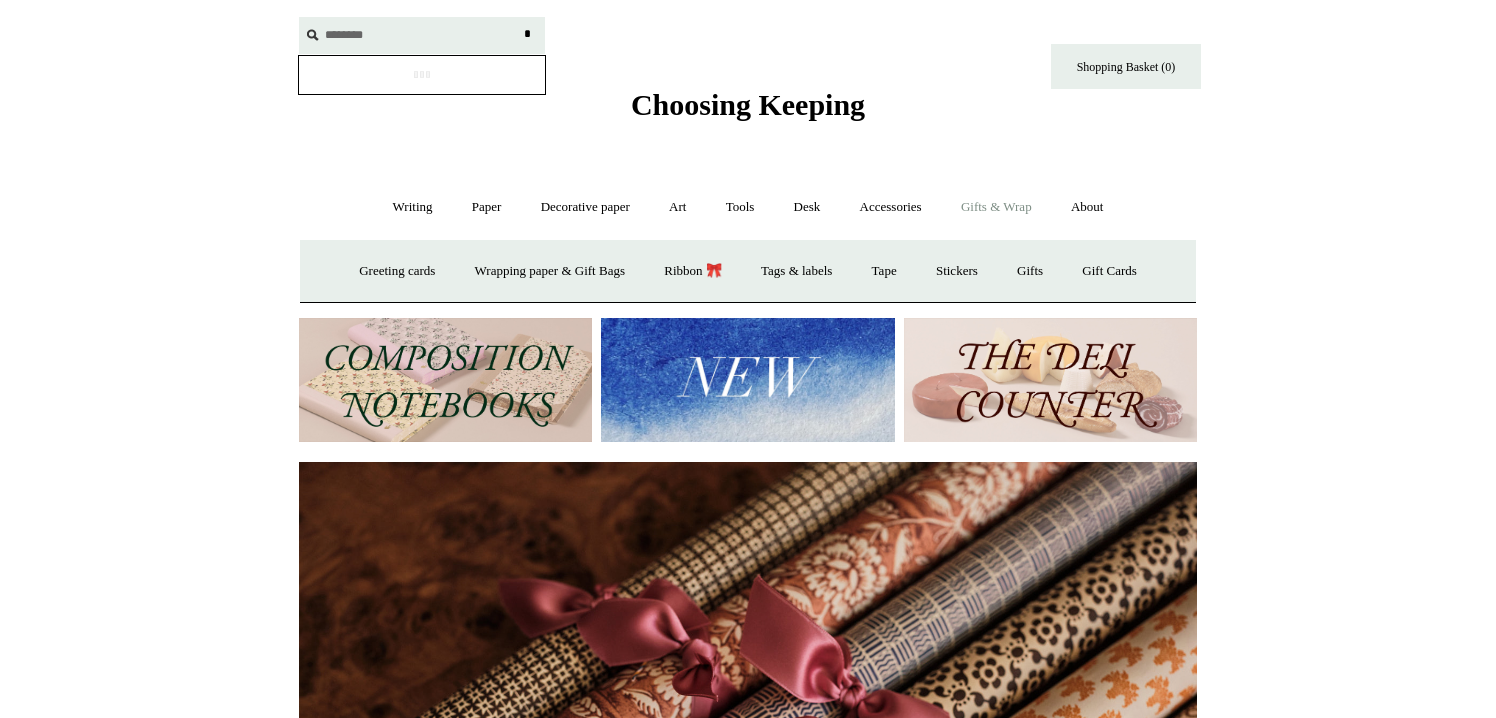 type on "********" 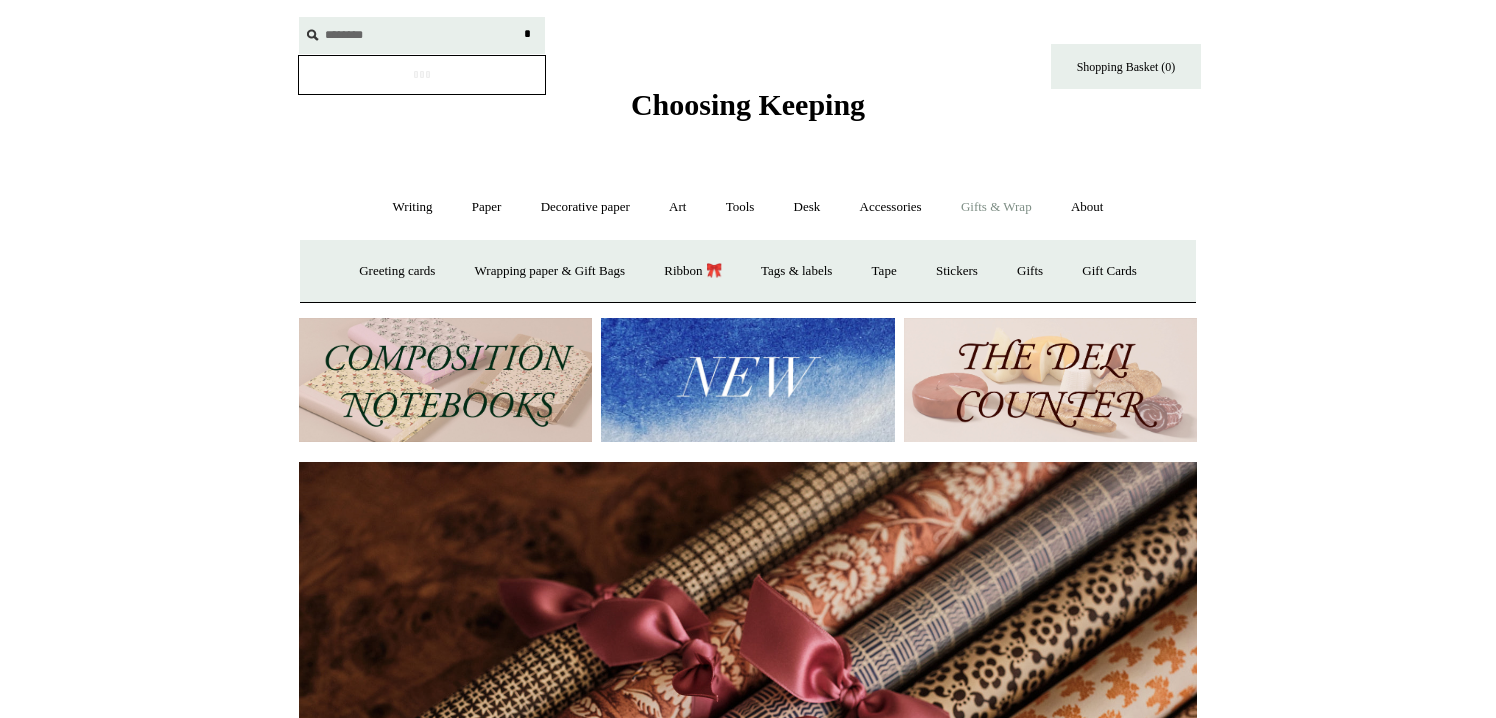click on "*" at bounding box center (527, 34) 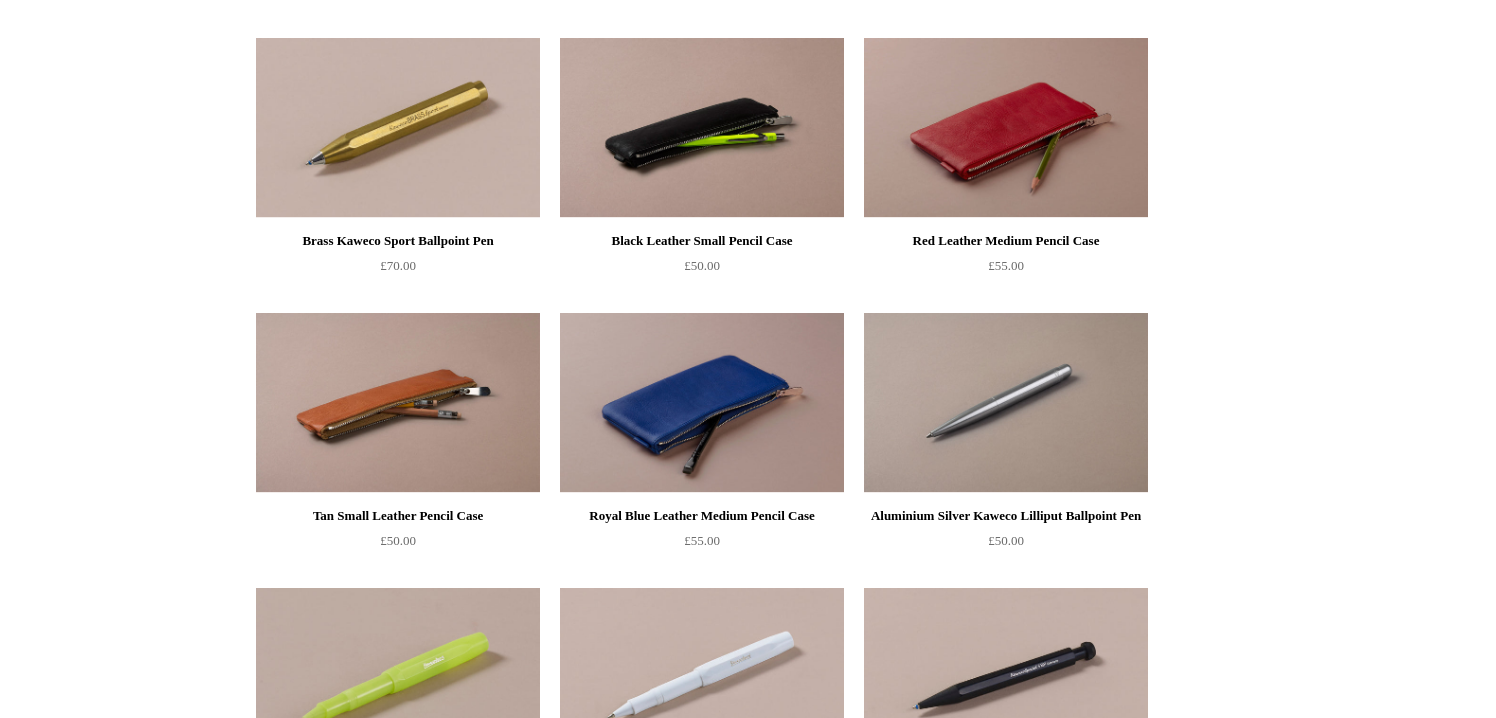 scroll, scrollTop: 6449, scrollLeft: 0, axis: vertical 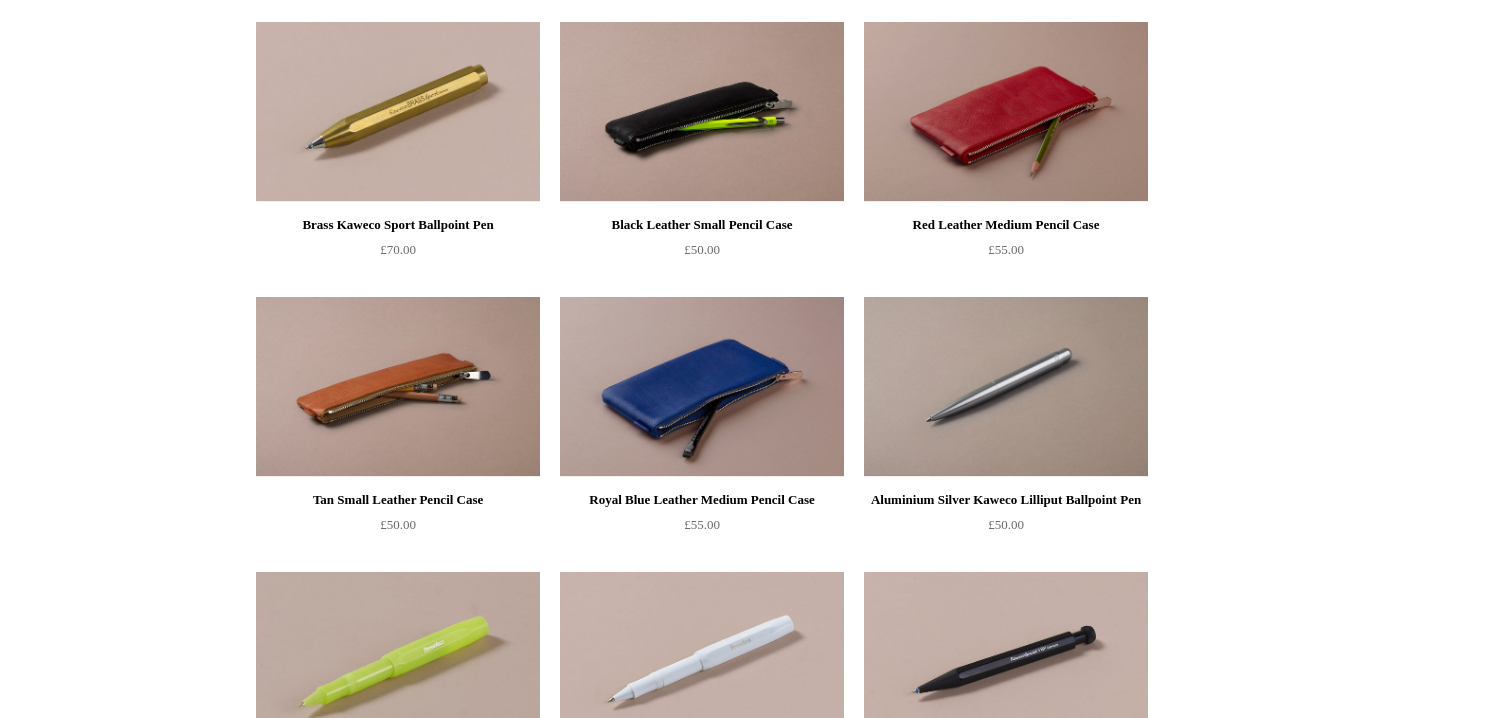 click at bounding box center (702, 112) 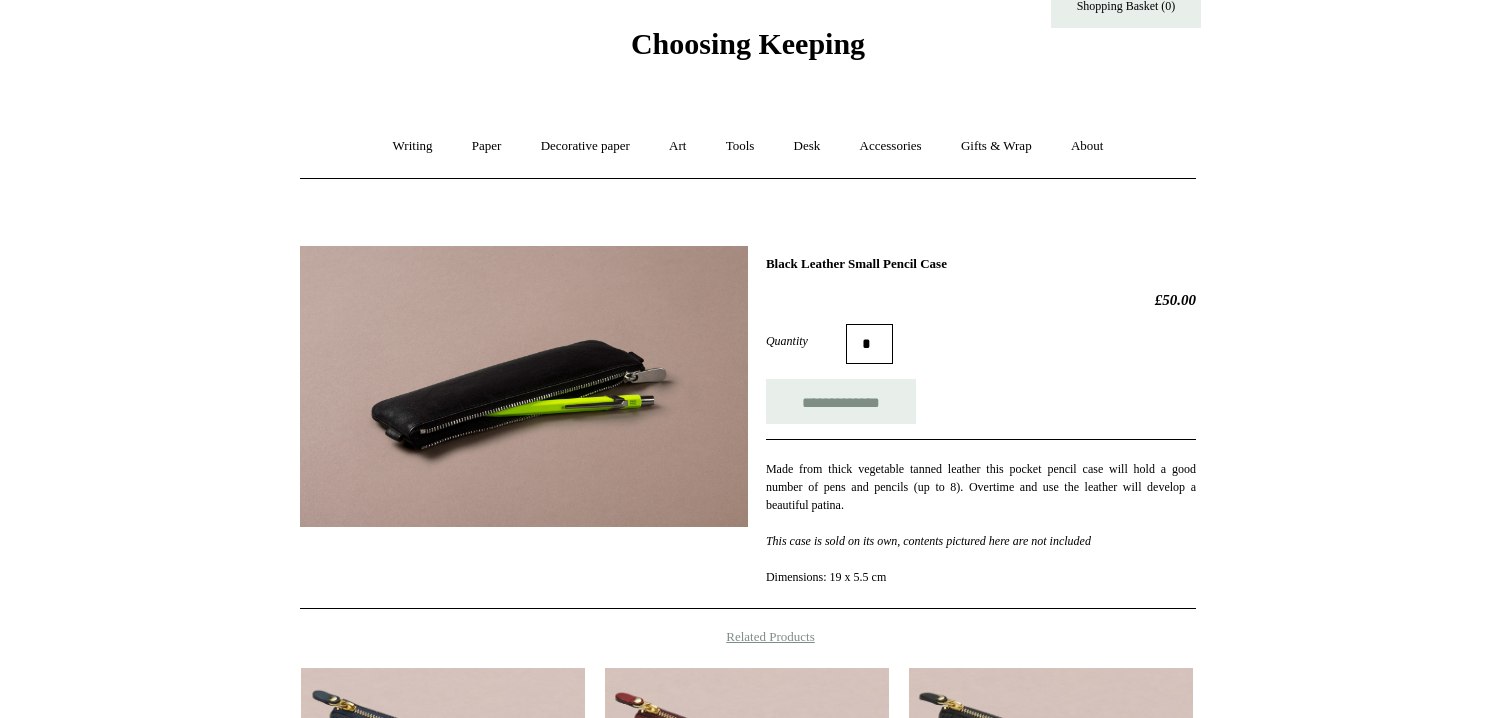 scroll, scrollTop: 48, scrollLeft: 0, axis: vertical 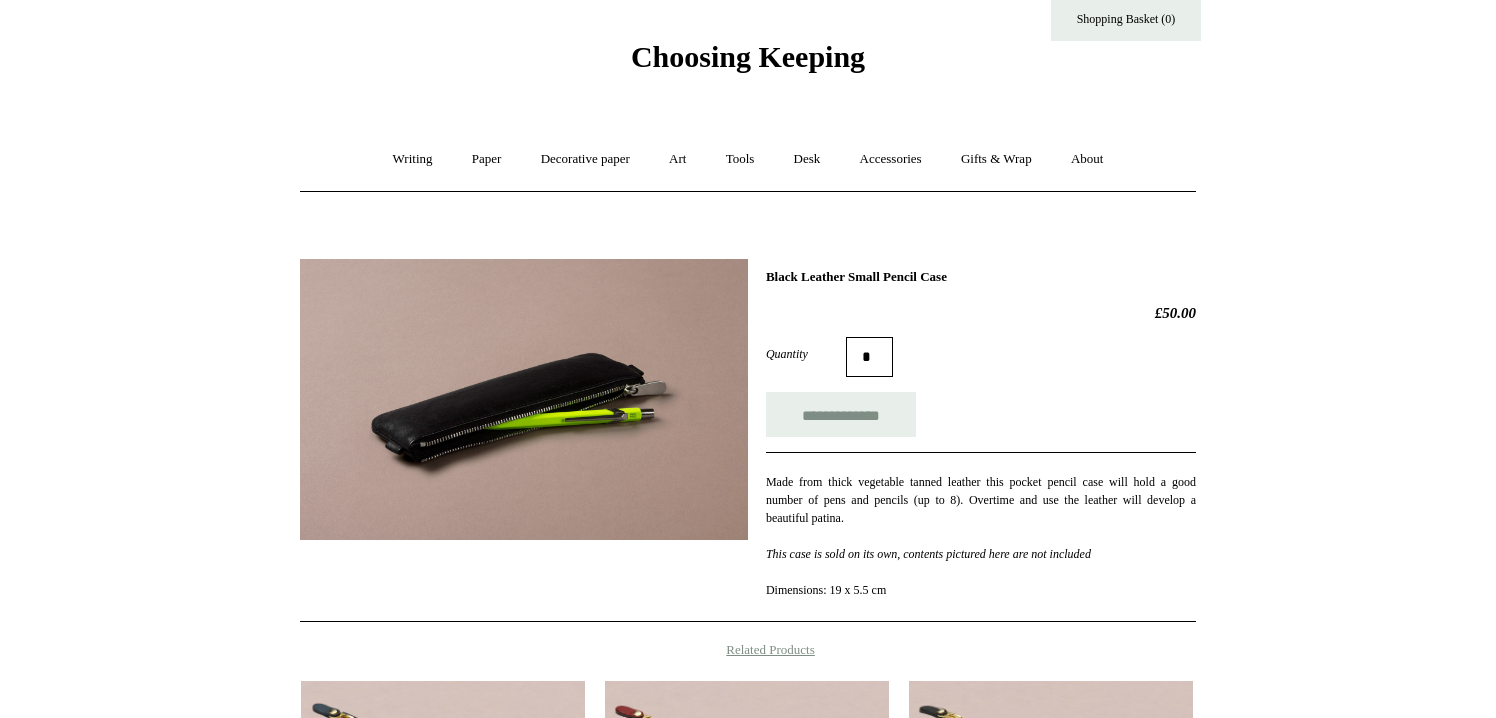 drag, startPoint x: 990, startPoint y: 279, endPoint x: 767, endPoint y: 272, distance: 223.10983 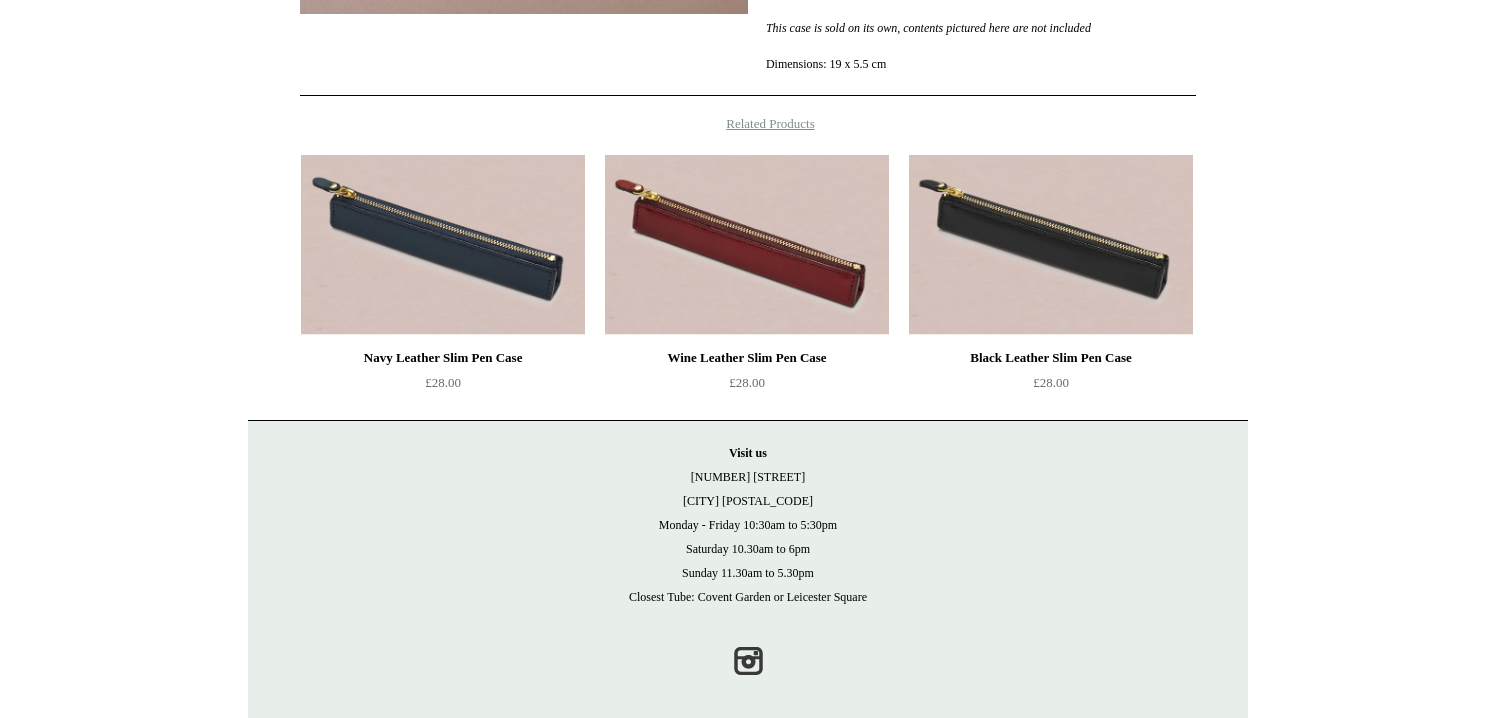 scroll, scrollTop: 127, scrollLeft: 0, axis: vertical 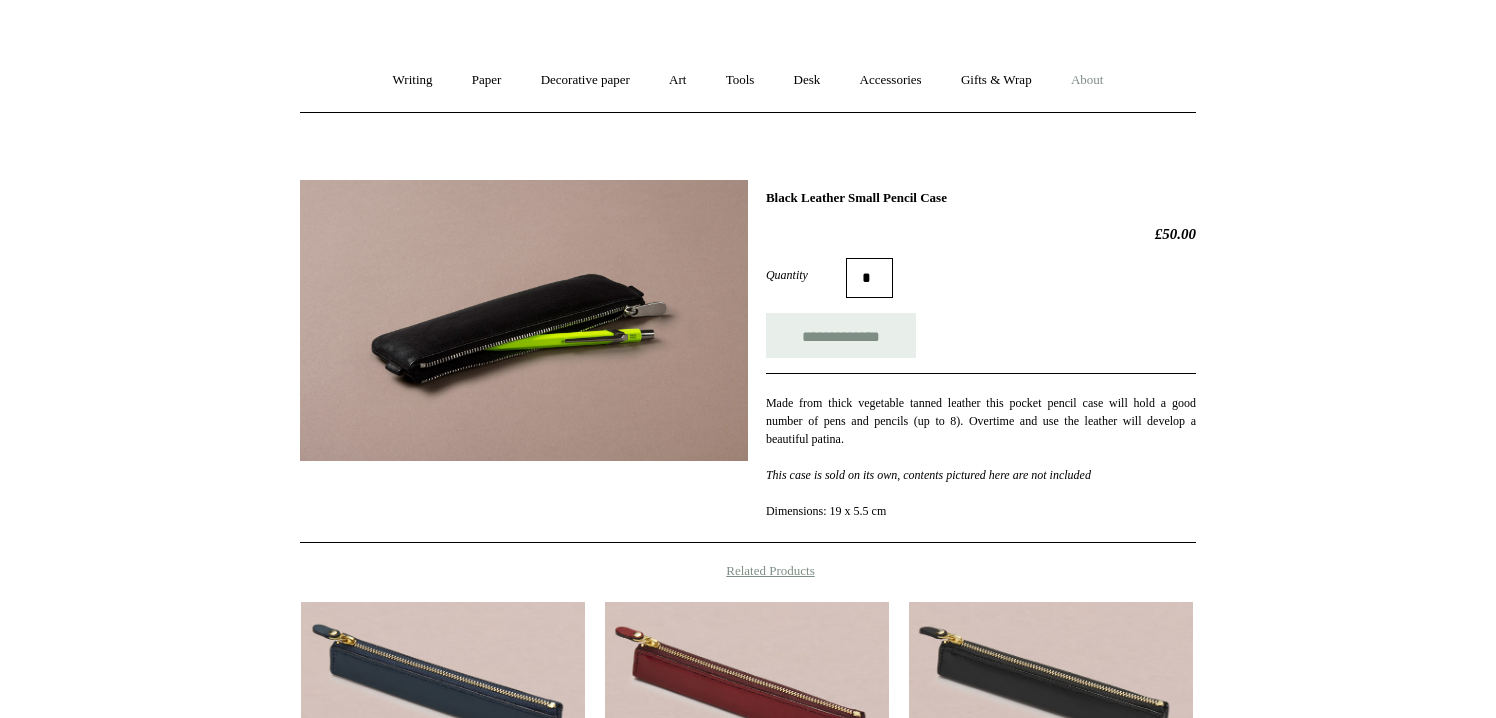 click on "About +" at bounding box center (1087, 80) 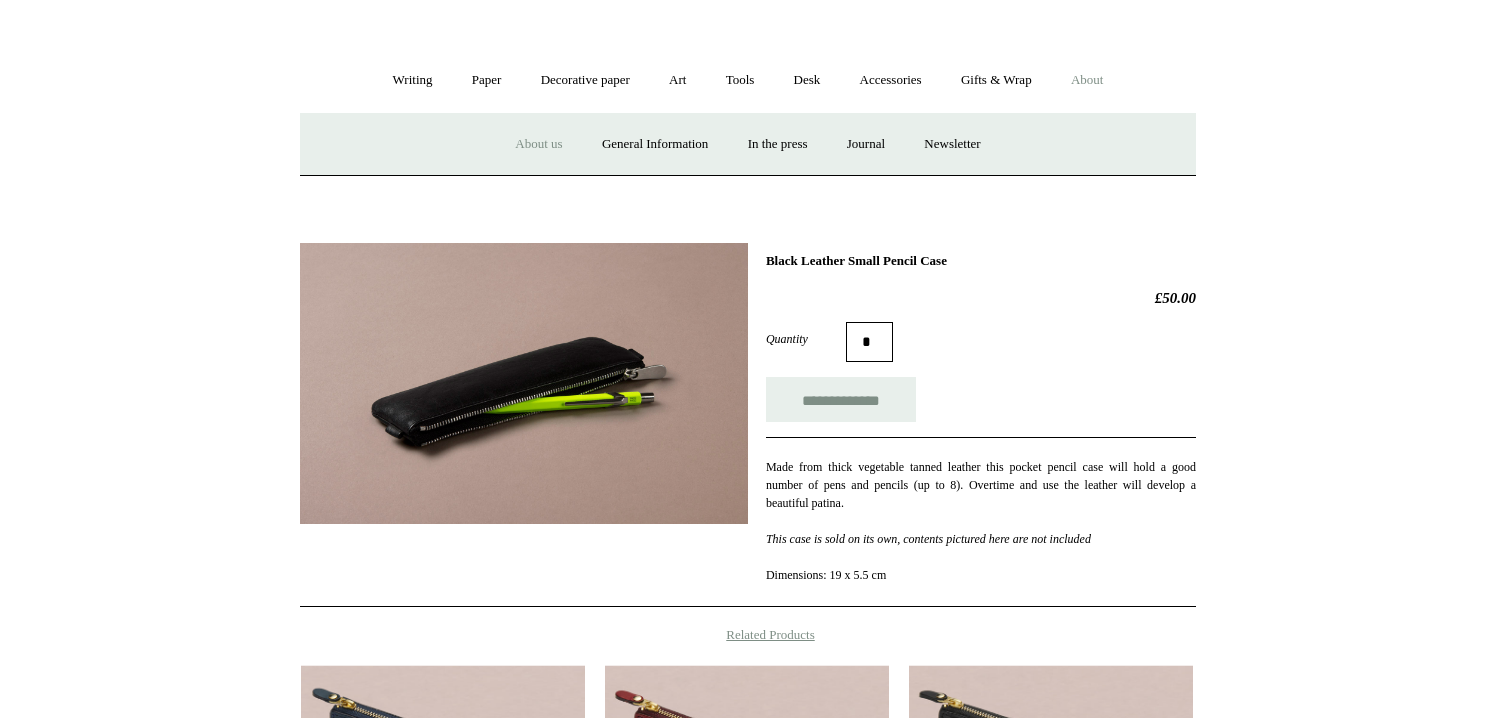 click on "About us" at bounding box center (538, 144) 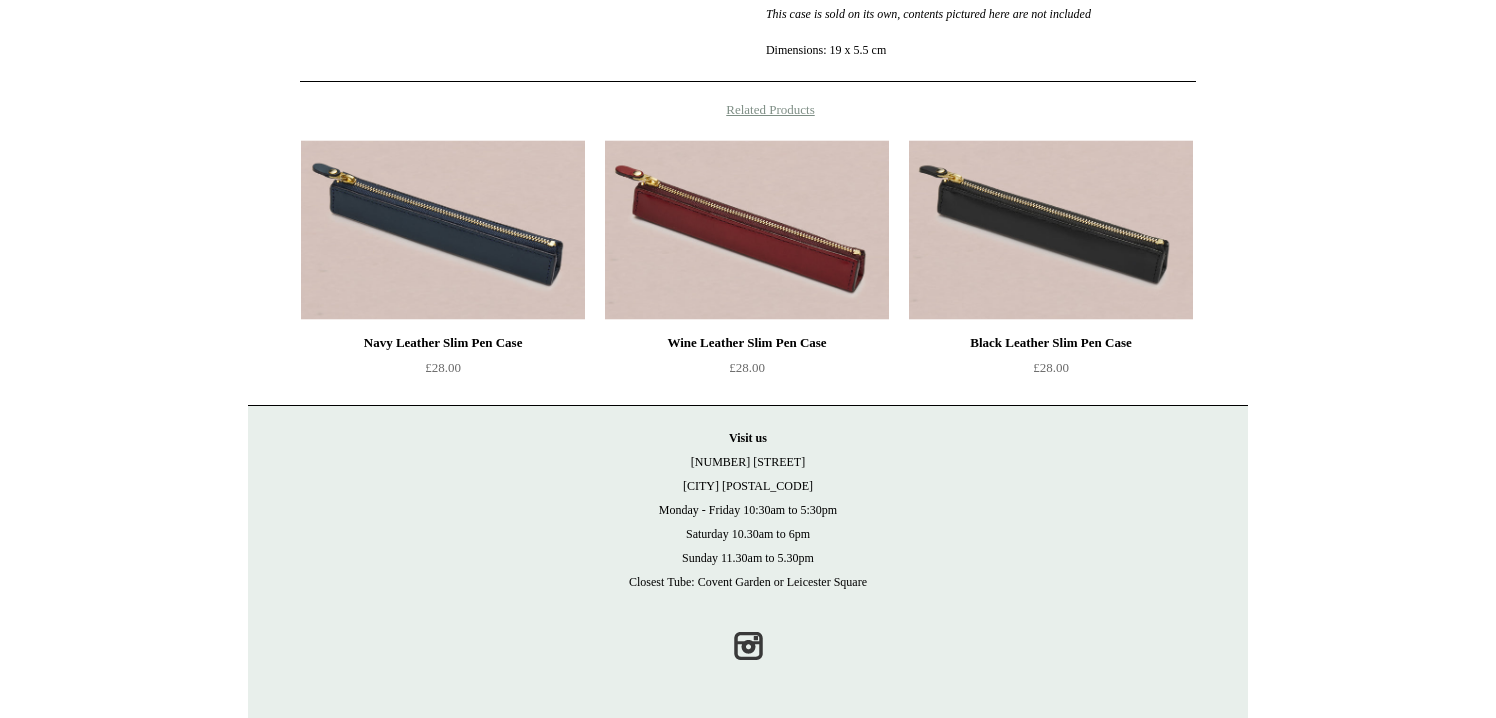 scroll, scrollTop: 0, scrollLeft: 0, axis: both 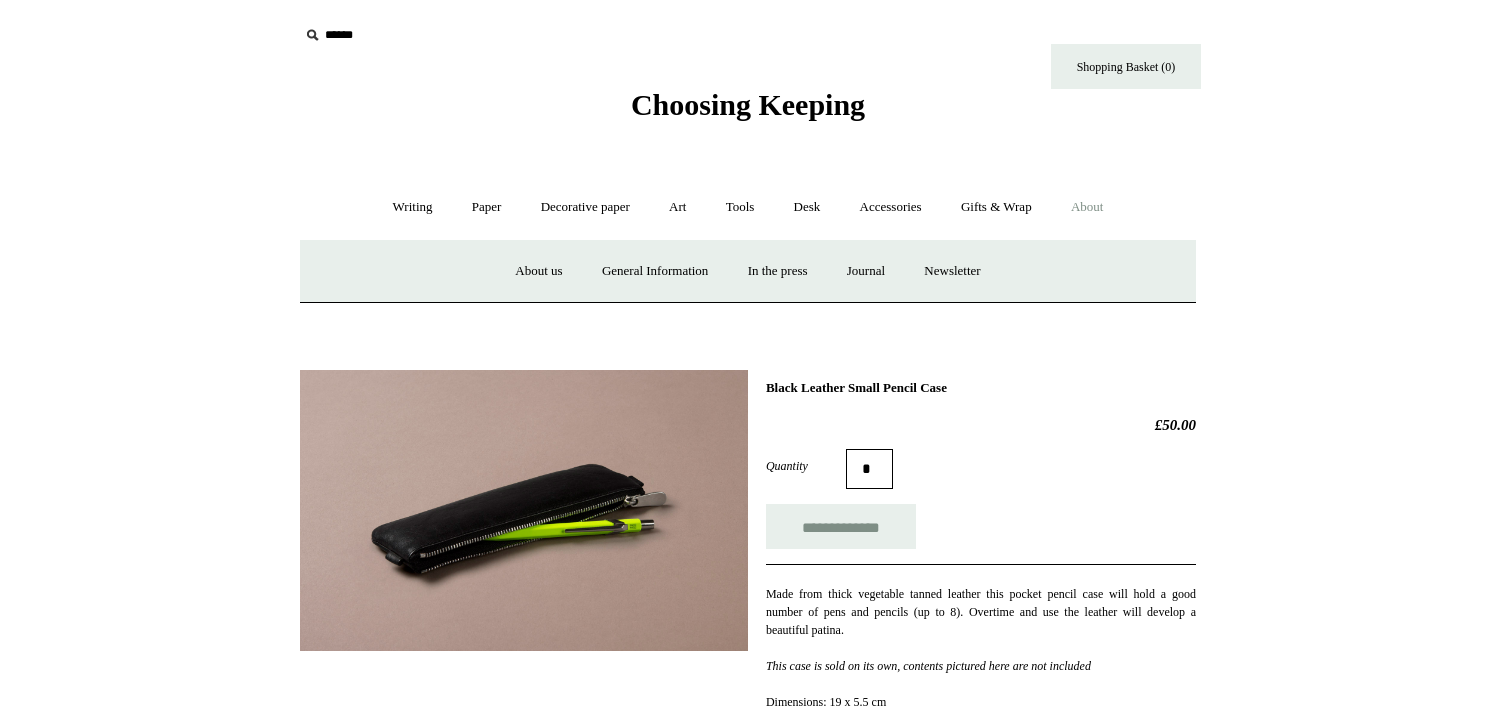 click on "About -" at bounding box center [1087, 207] 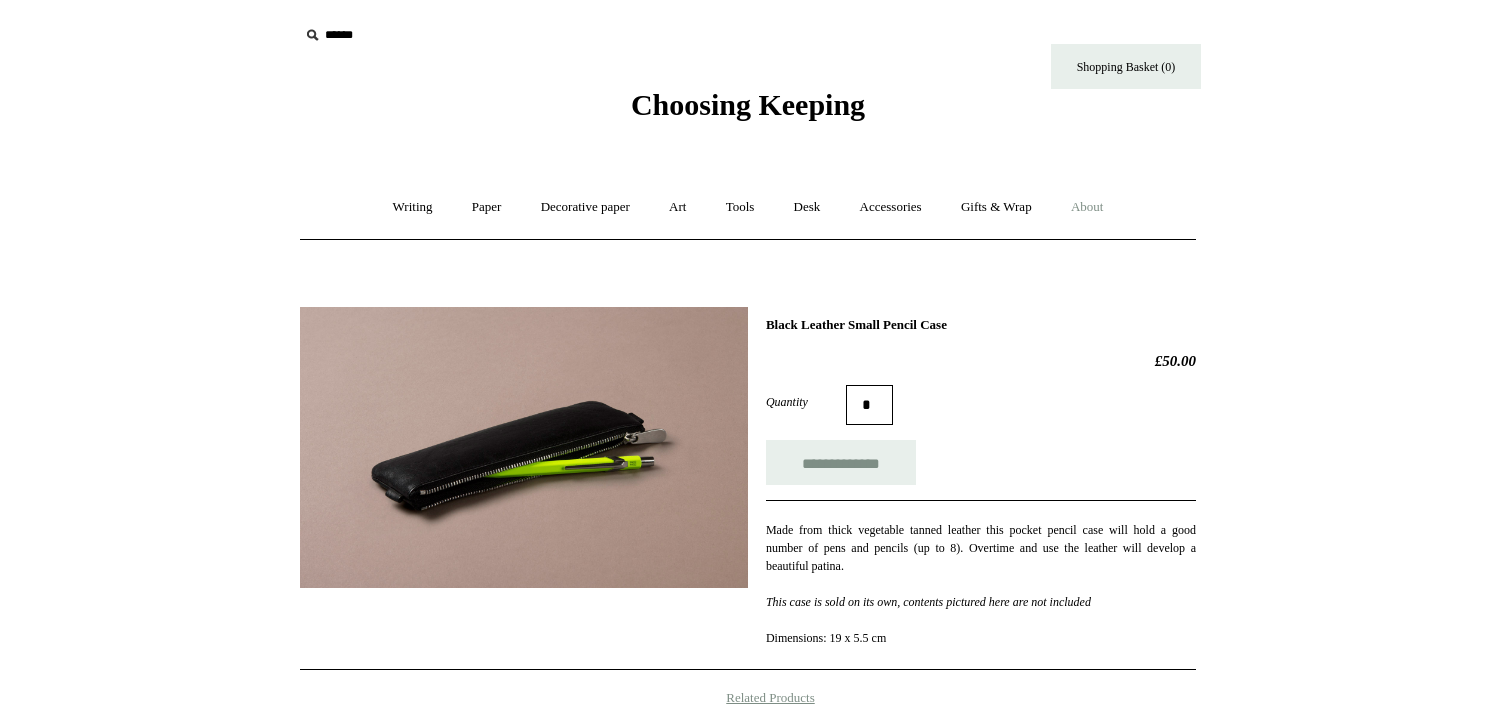 click on "About +" at bounding box center (1087, 207) 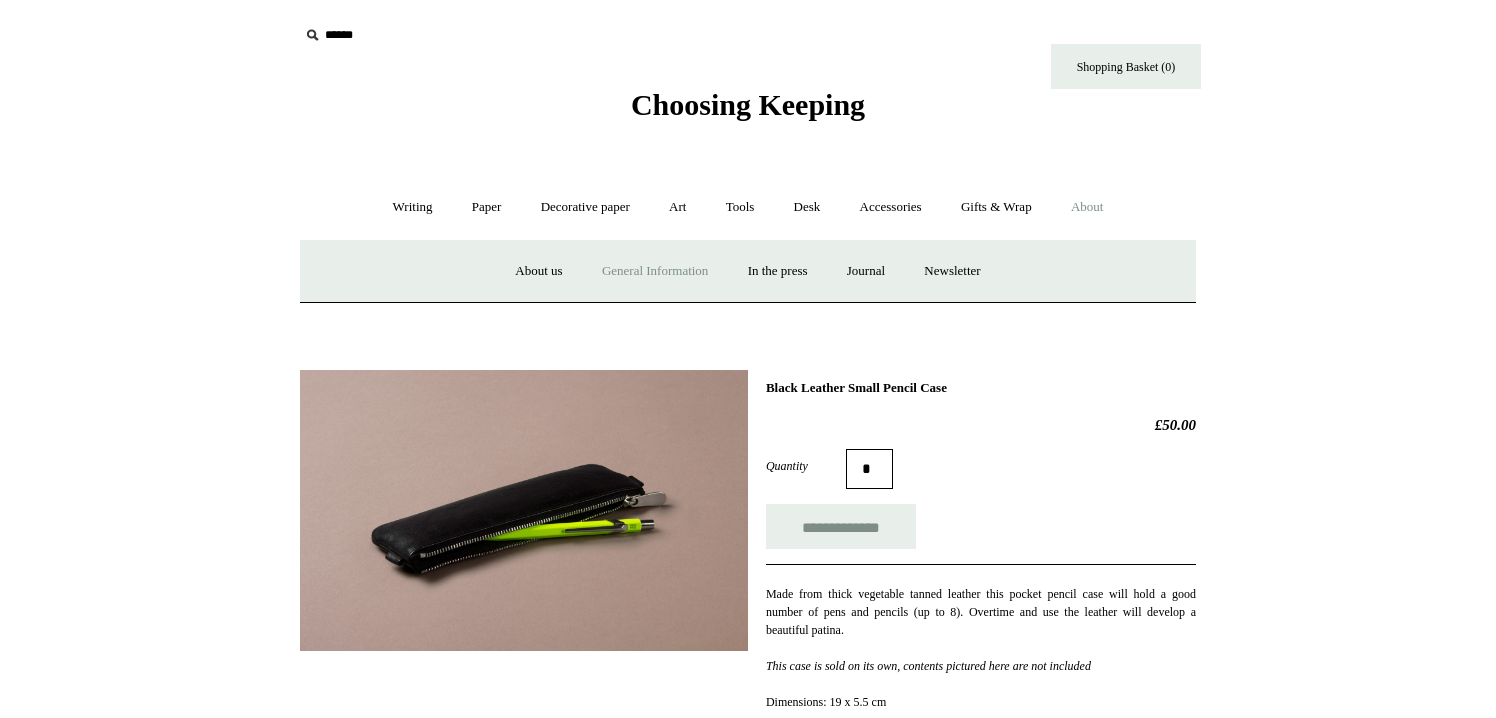 click on "General Information" at bounding box center (655, 271) 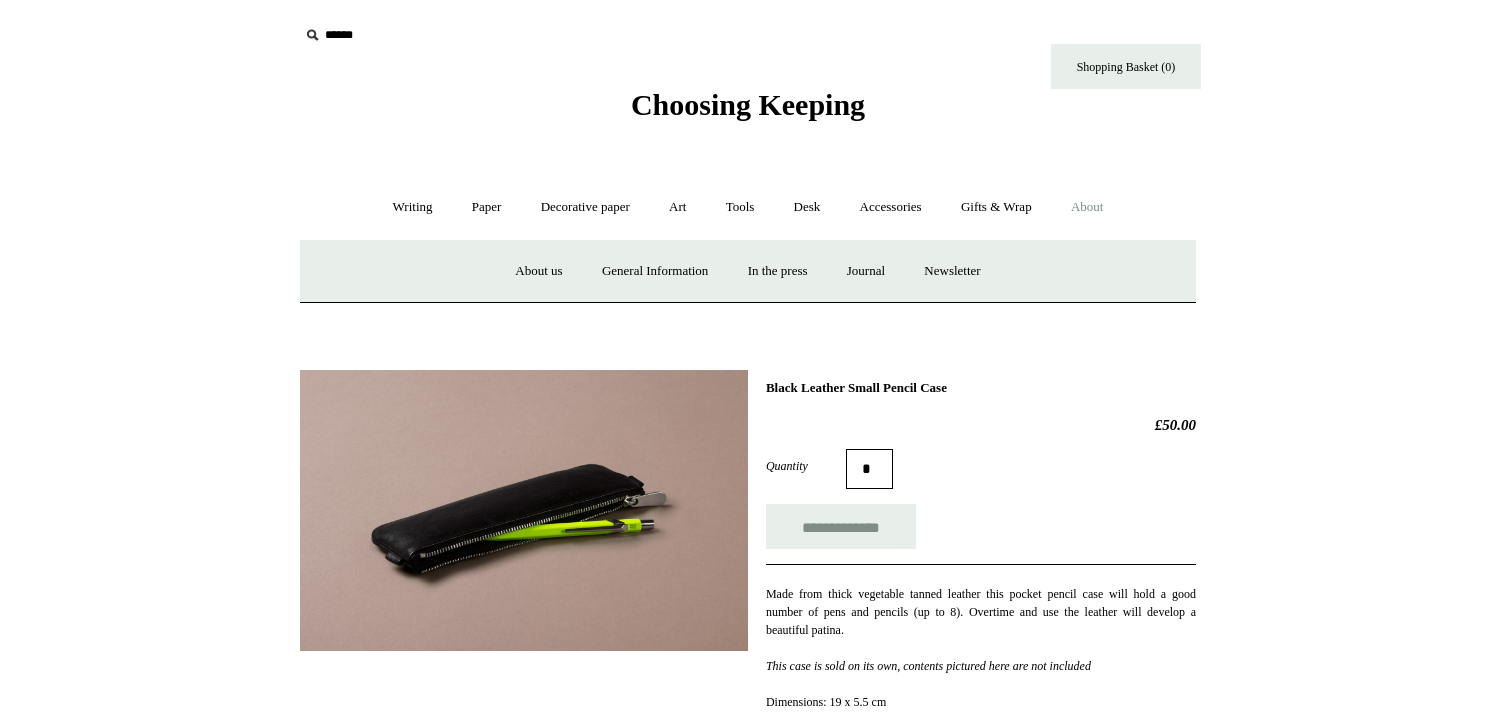 copy on "Black Leather Small Pencil Case" 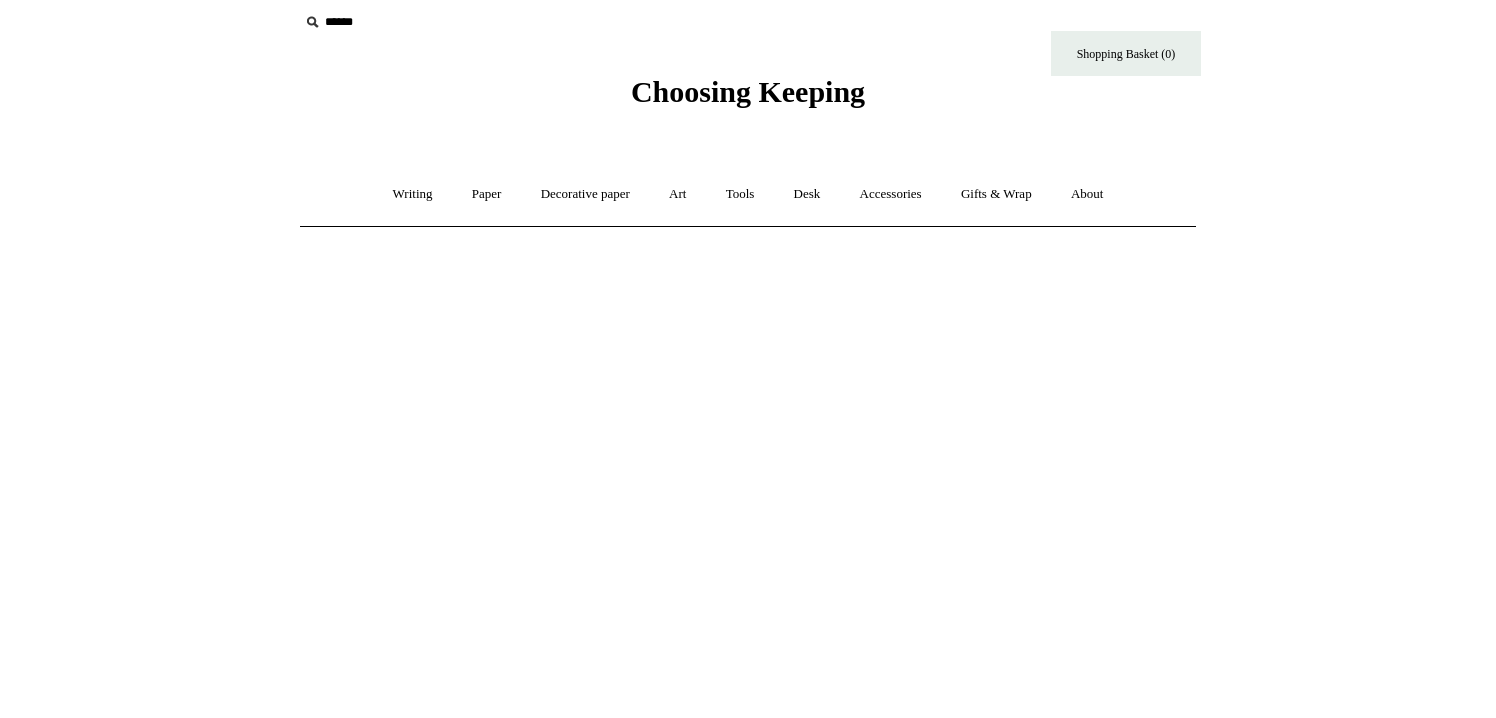 scroll, scrollTop: 0, scrollLeft: 0, axis: both 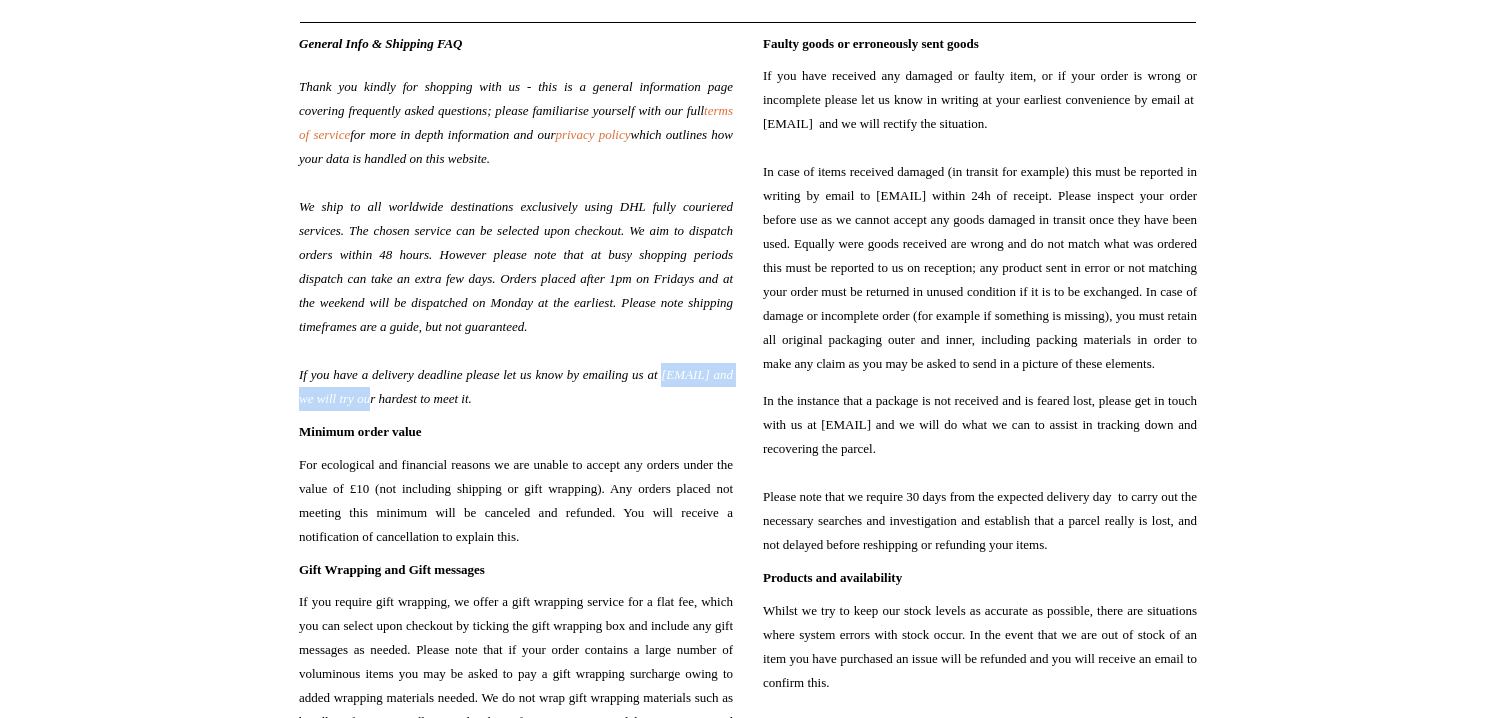 drag, startPoint x: 472, startPoint y: 402, endPoint x: 296, endPoint y: 398, distance: 176.04546 